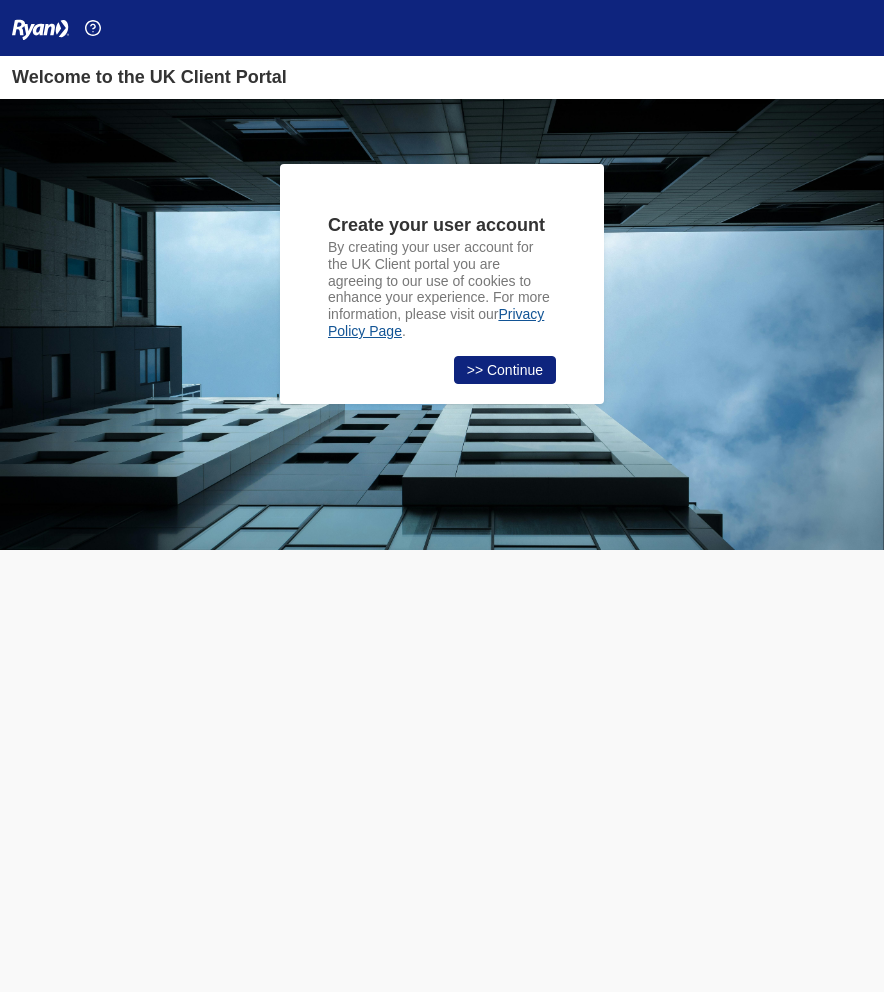scroll, scrollTop: 0, scrollLeft: 0, axis: both 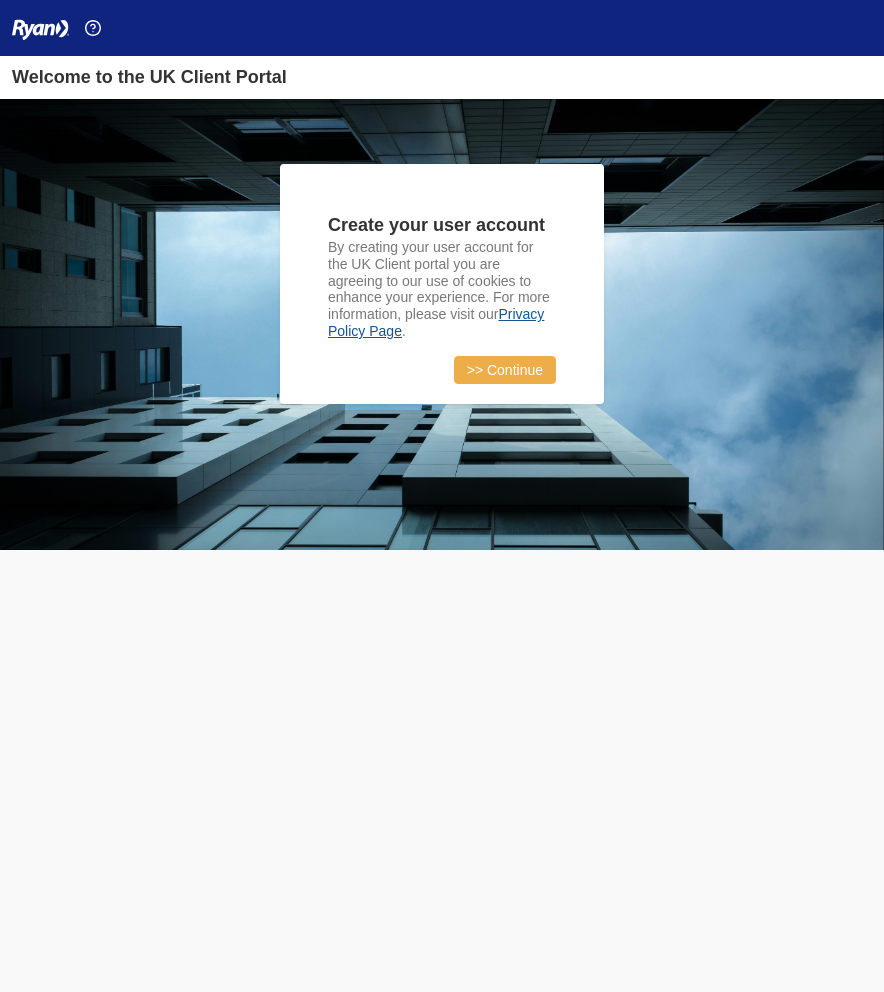 click on ">> Continue" at bounding box center (505, 370) 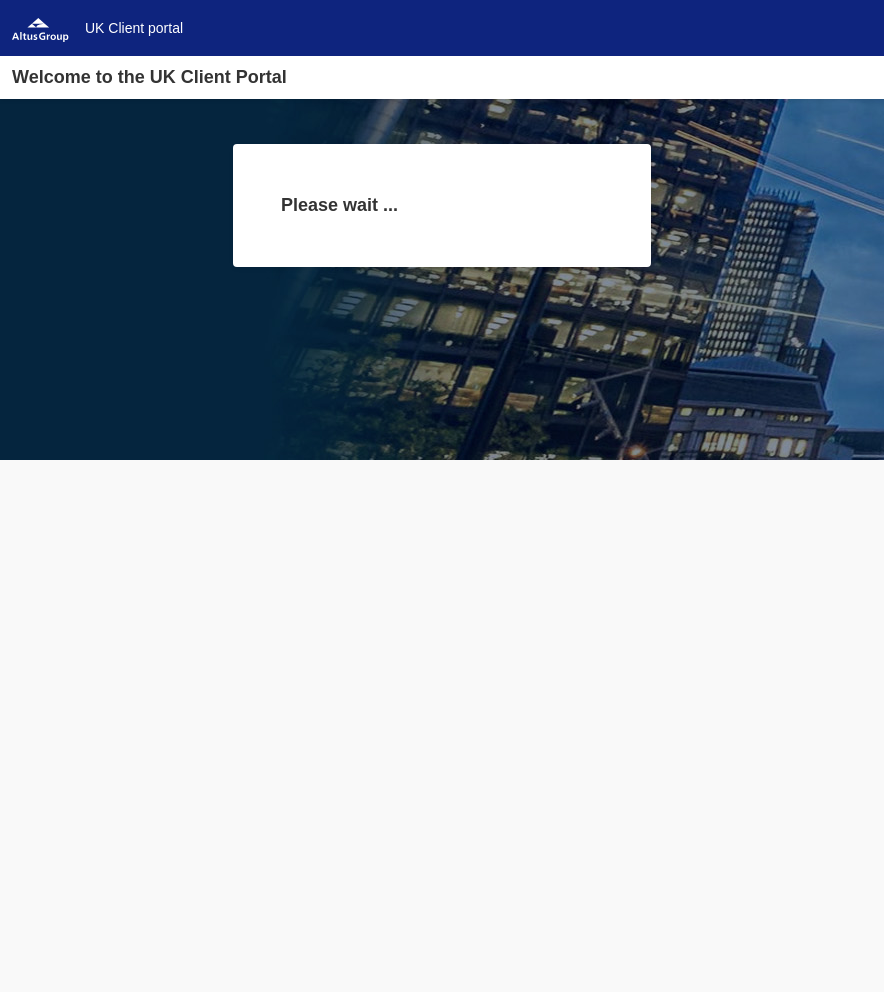 scroll, scrollTop: 0, scrollLeft: 0, axis: both 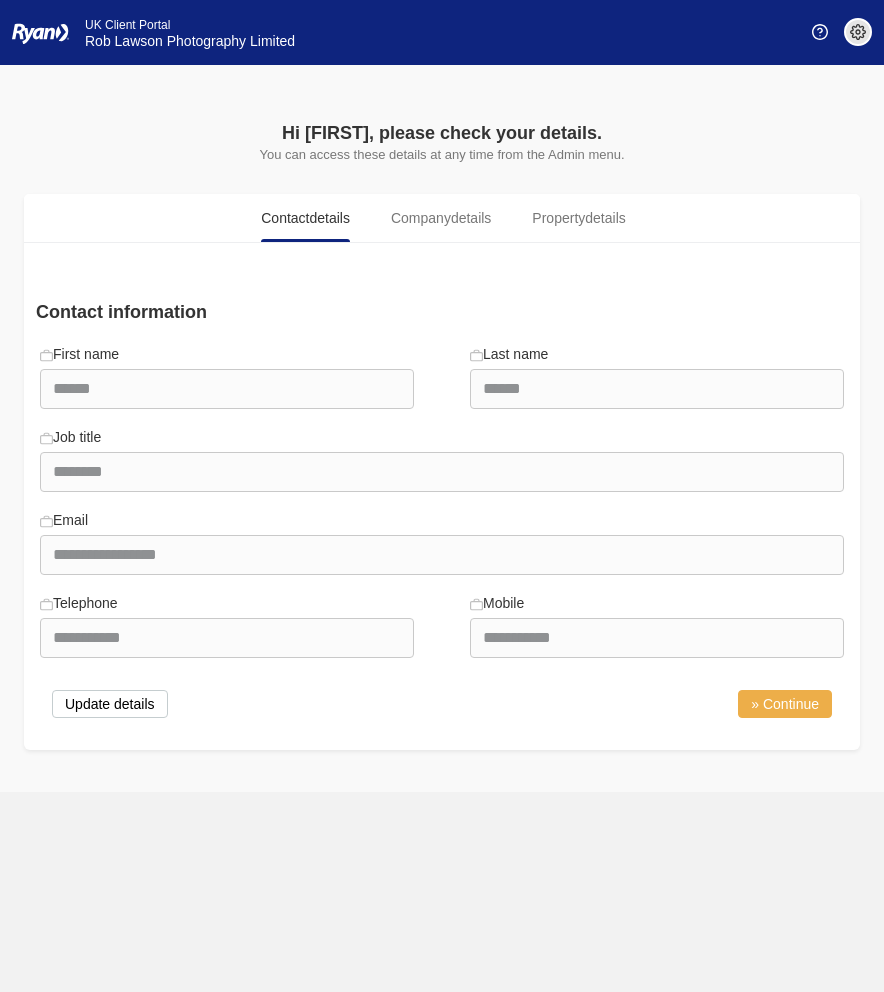 click on "» Continue" at bounding box center [785, 704] 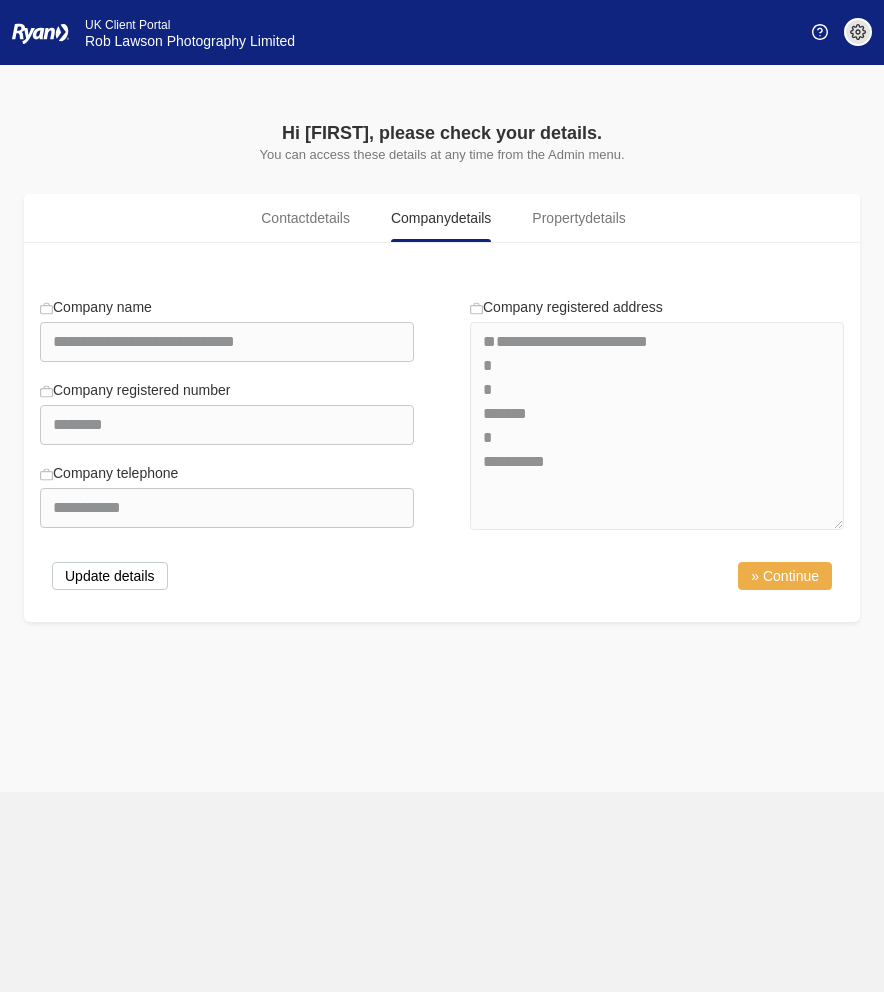 click on "» Continue" at bounding box center (785, 576) 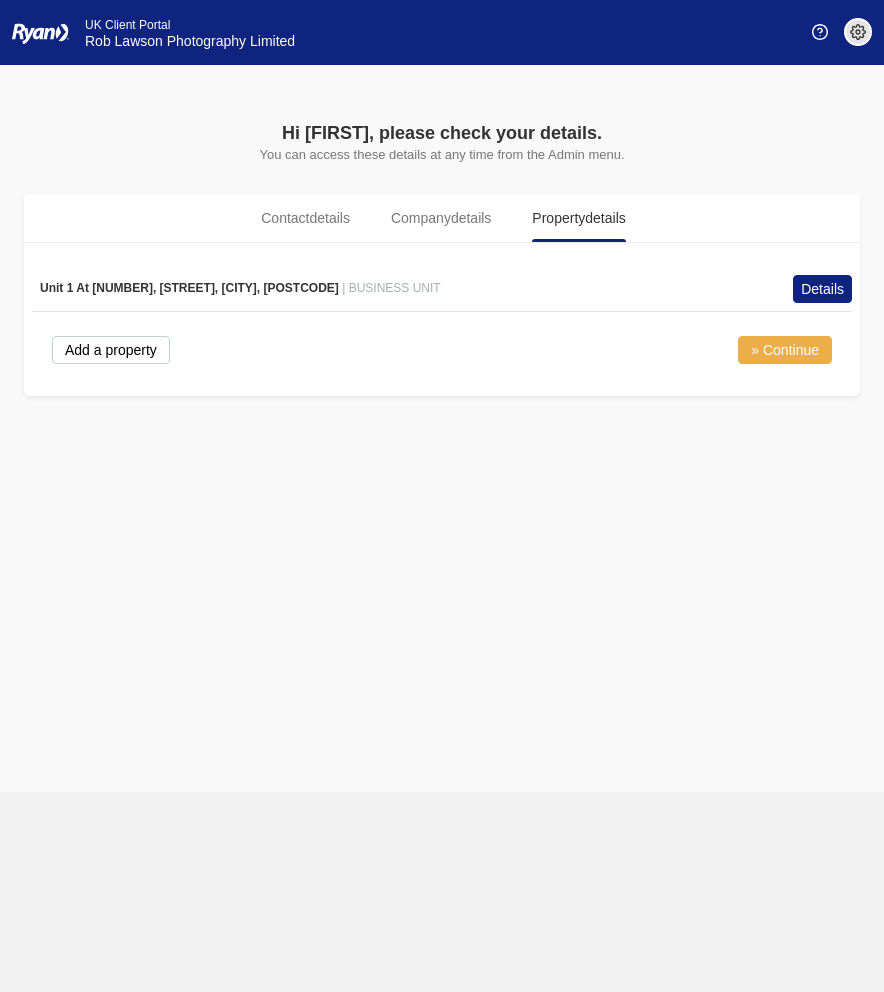 click on "» Continue" at bounding box center (785, 350) 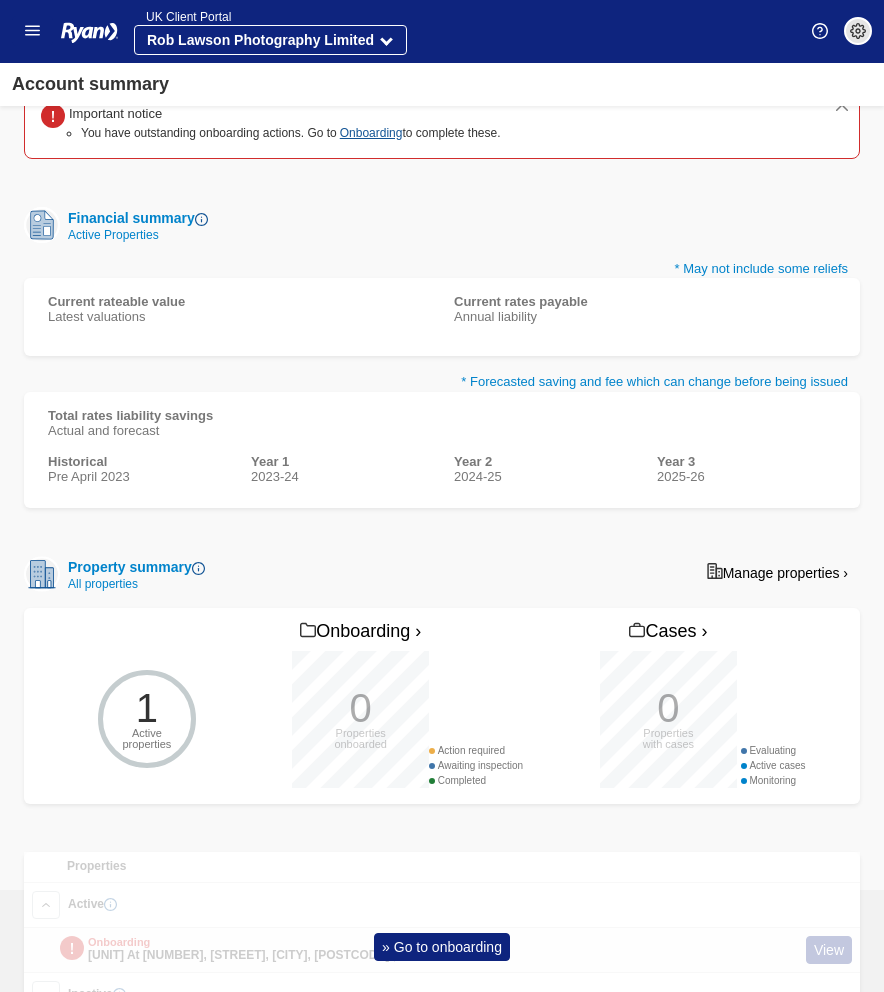 scroll, scrollTop: 347, scrollLeft: 0, axis: vertical 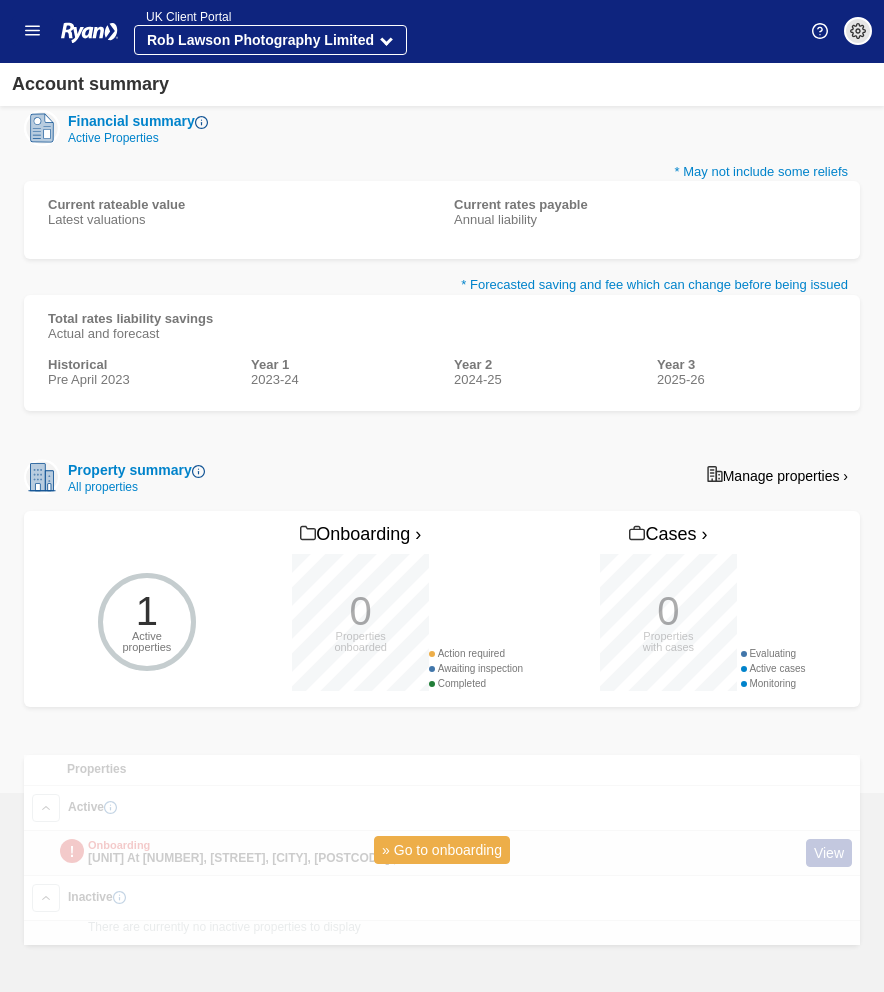 click on "» Go to onboarding" at bounding box center [442, 850] 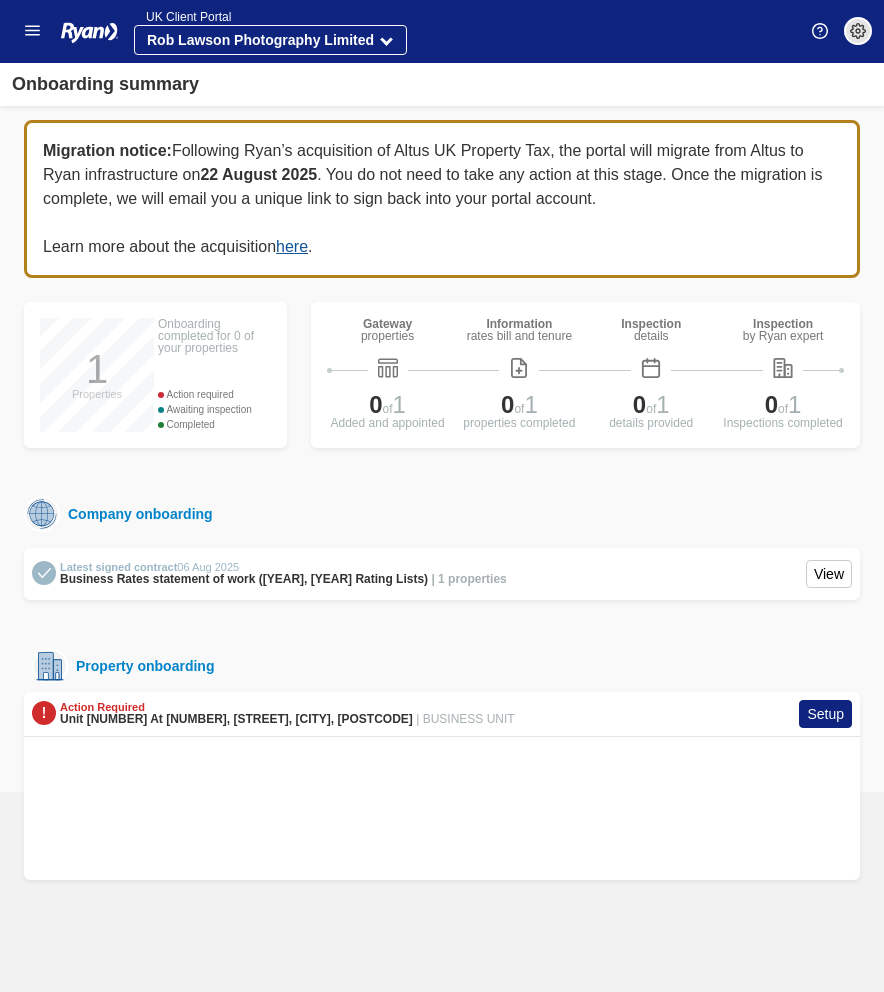 scroll, scrollTop: 0, scrollLeft: 0, axis: both 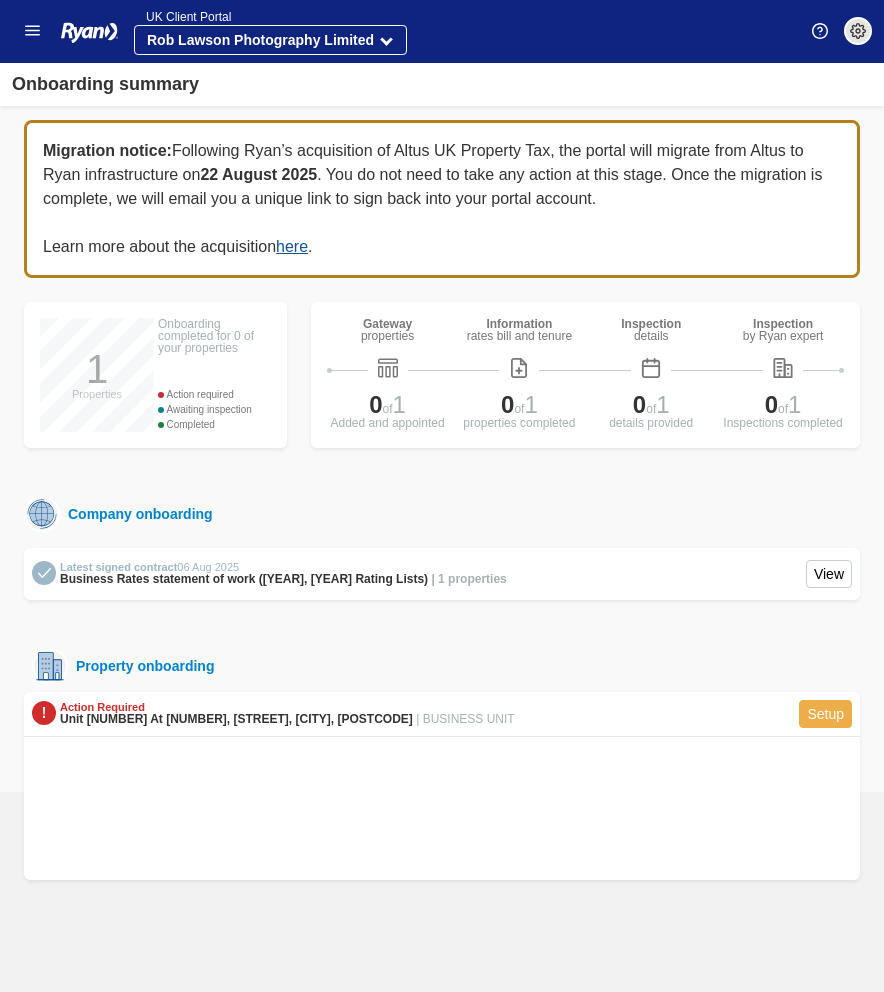 click on "Setup" at bounding box center [825, 714] 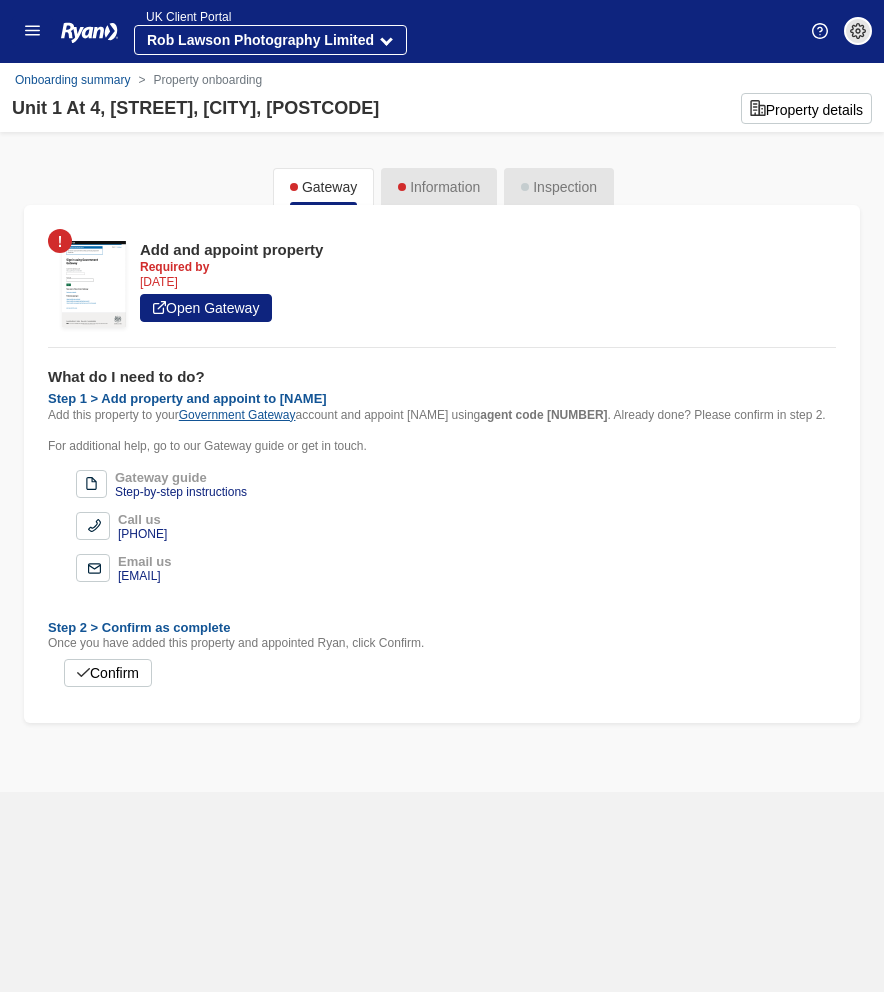 scroll, scrollTop: 0, scrollLeft: 0, axis: both 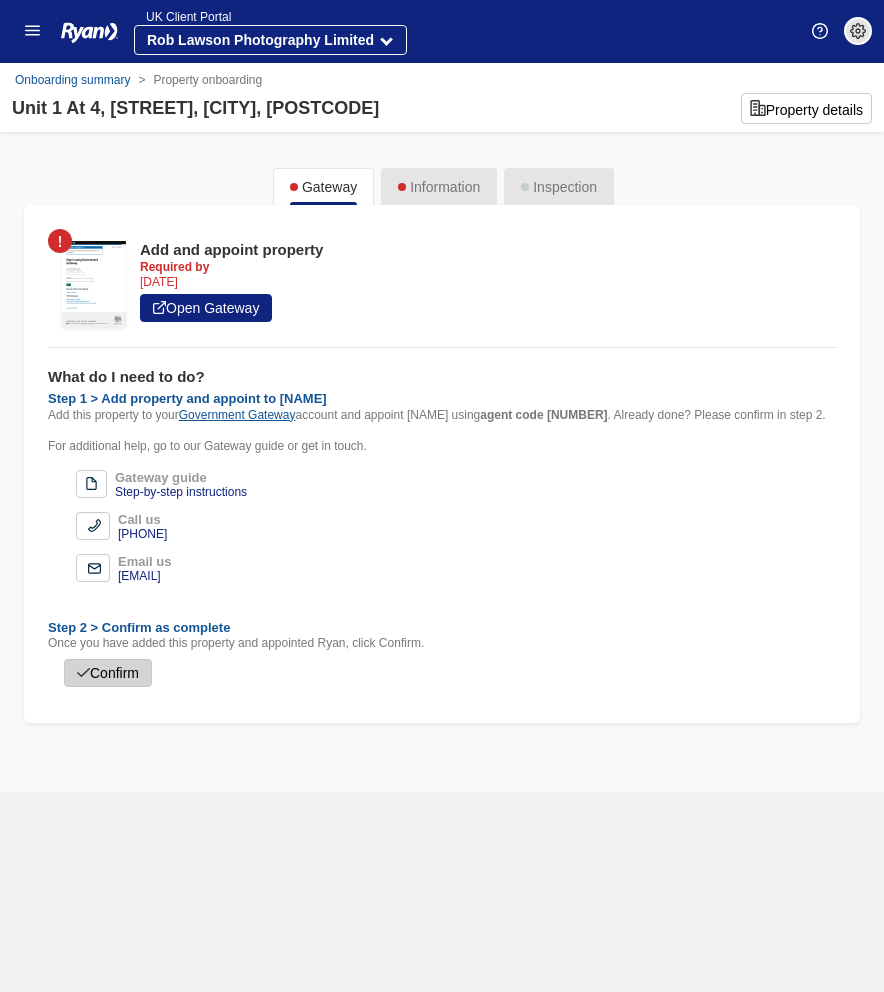 click on "Confirm" at bounding box center [108, 673] 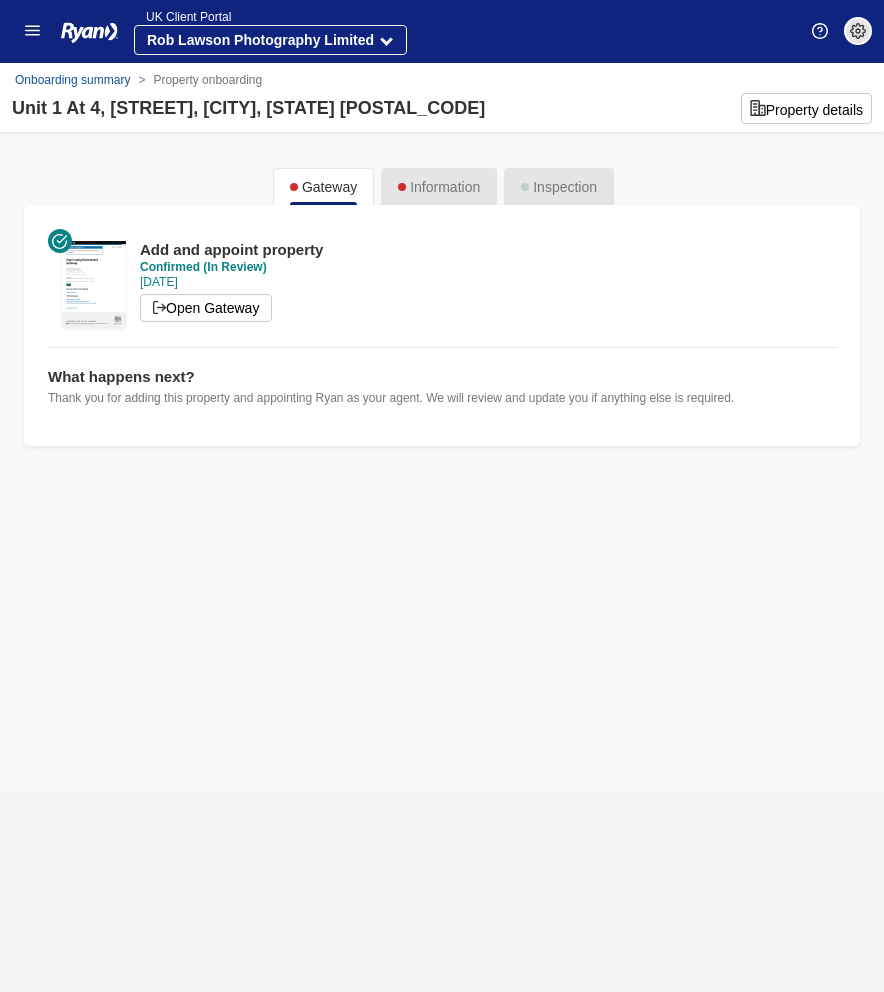scroll, scrollTop: 0, scrollLeft: 0, axis: both 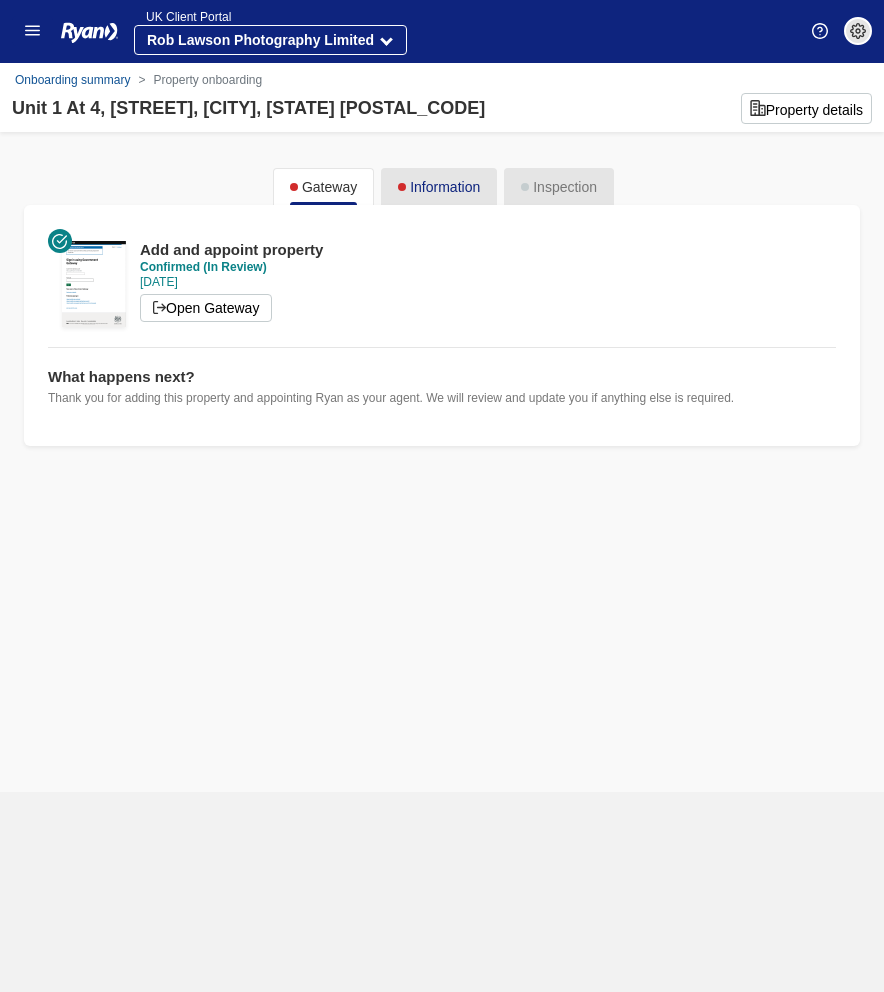 click on "Information" at bounding box center (439, 187) 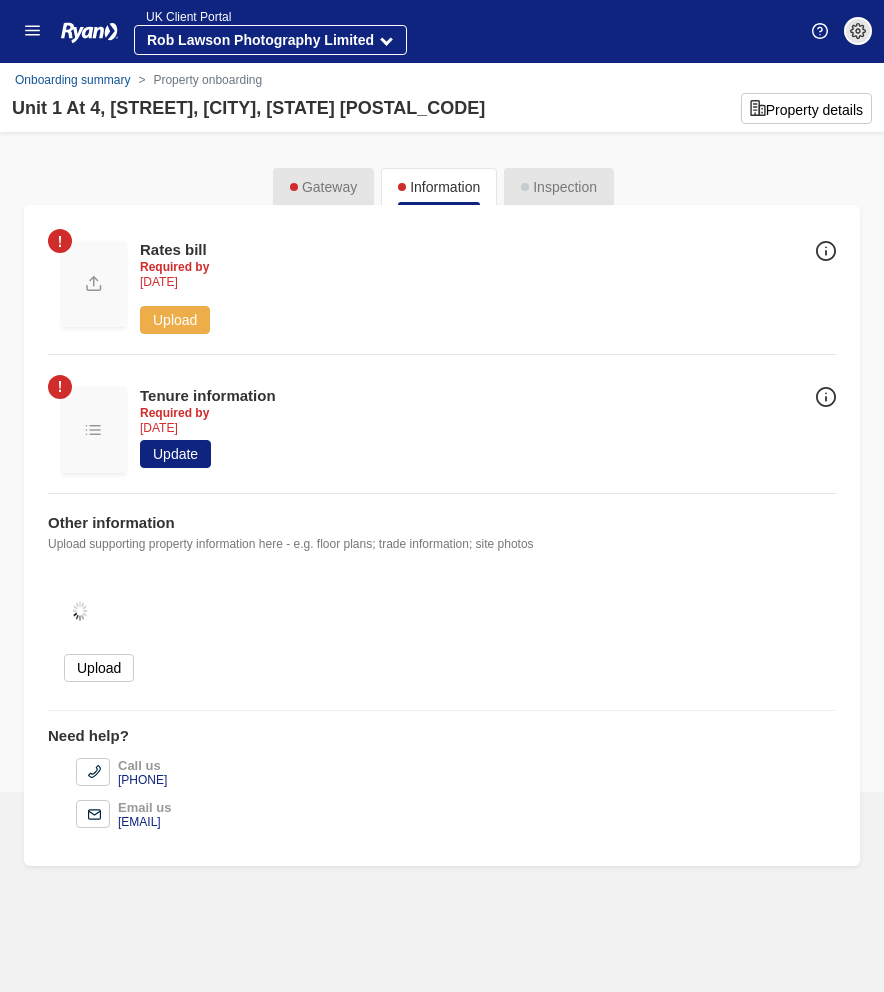 click on "Upload" at bounding box center [175, 320] 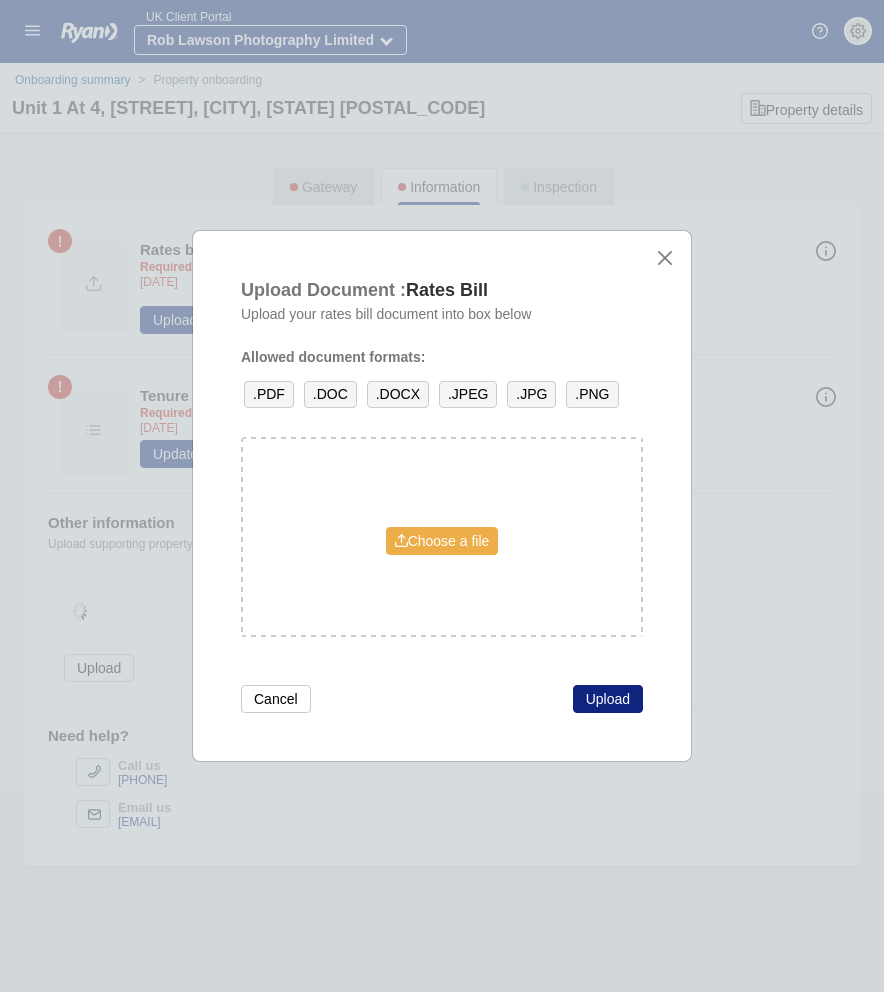 click on "Choose a file" at bounding box center (442, 541) 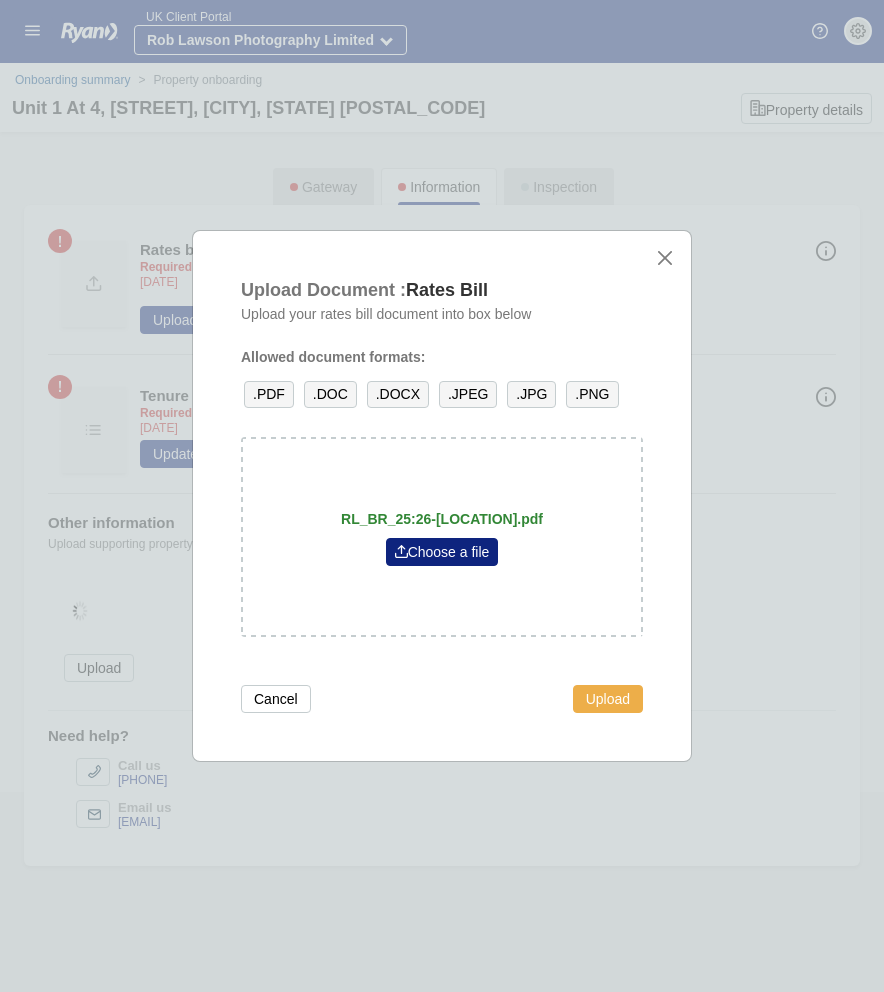 click on "Upload" at bounding box center (608, 699) 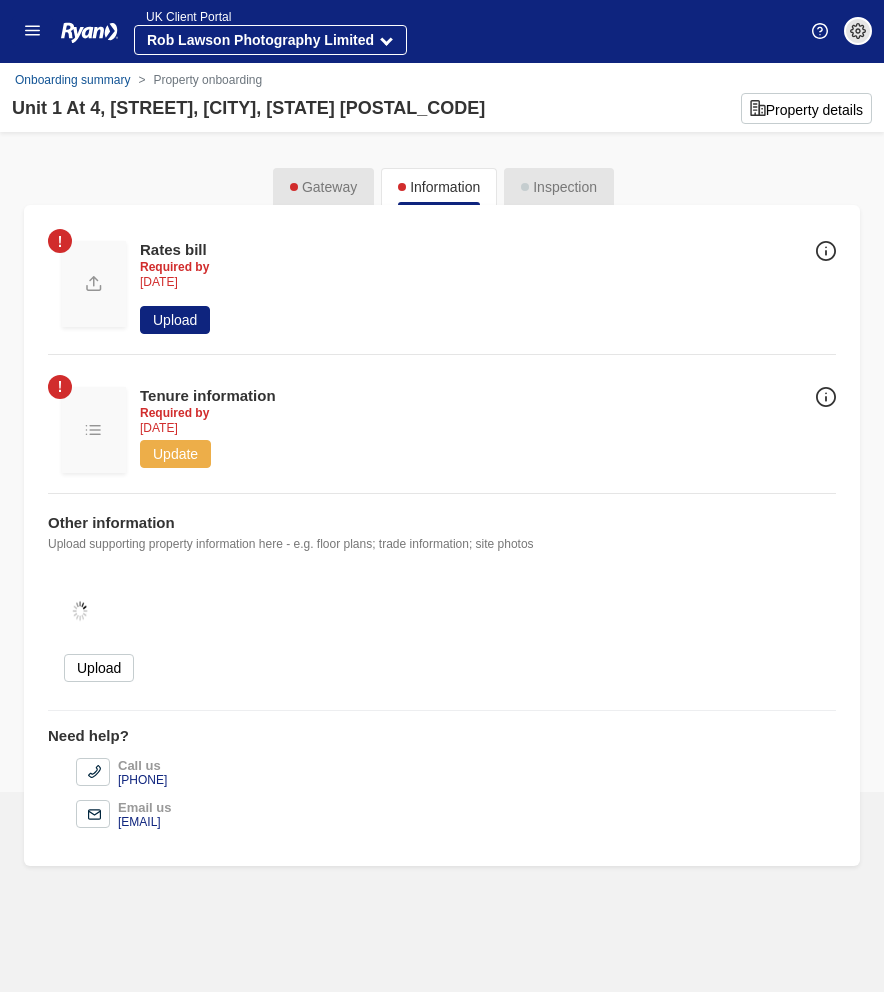 click on "Update" at bounding box center [175, 454] 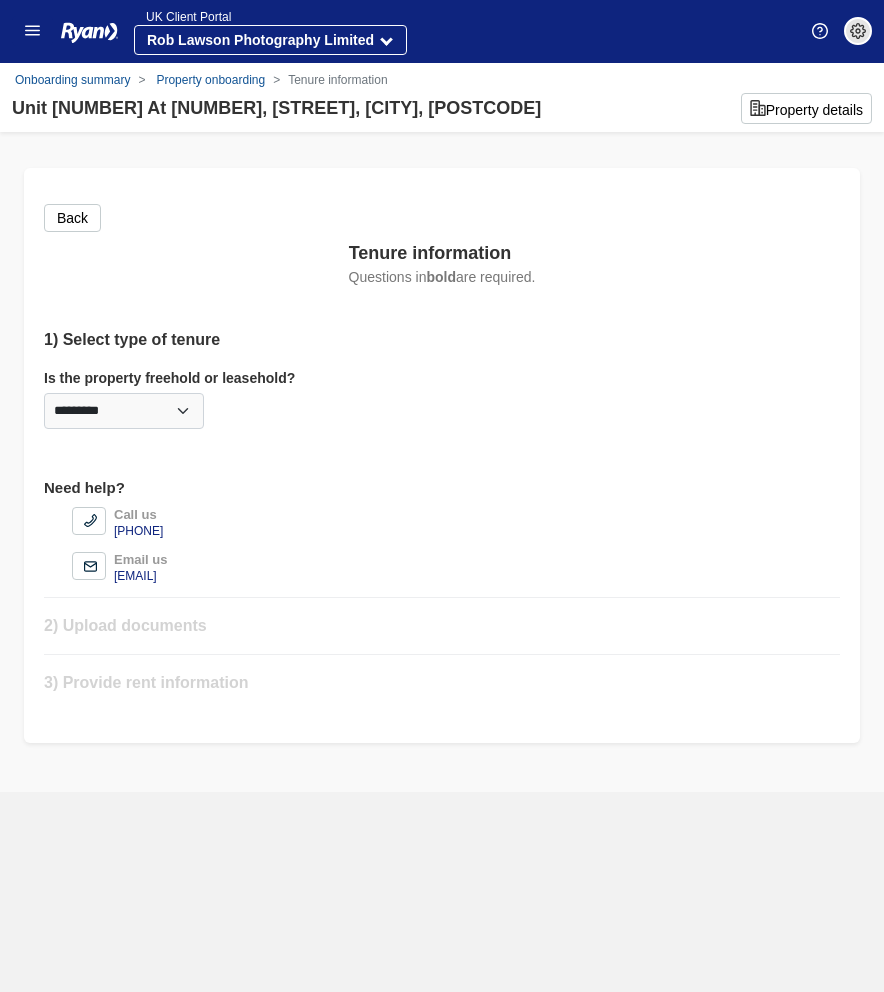 scroll, scrollTop: 0, scrollLeft: 0, axis: both 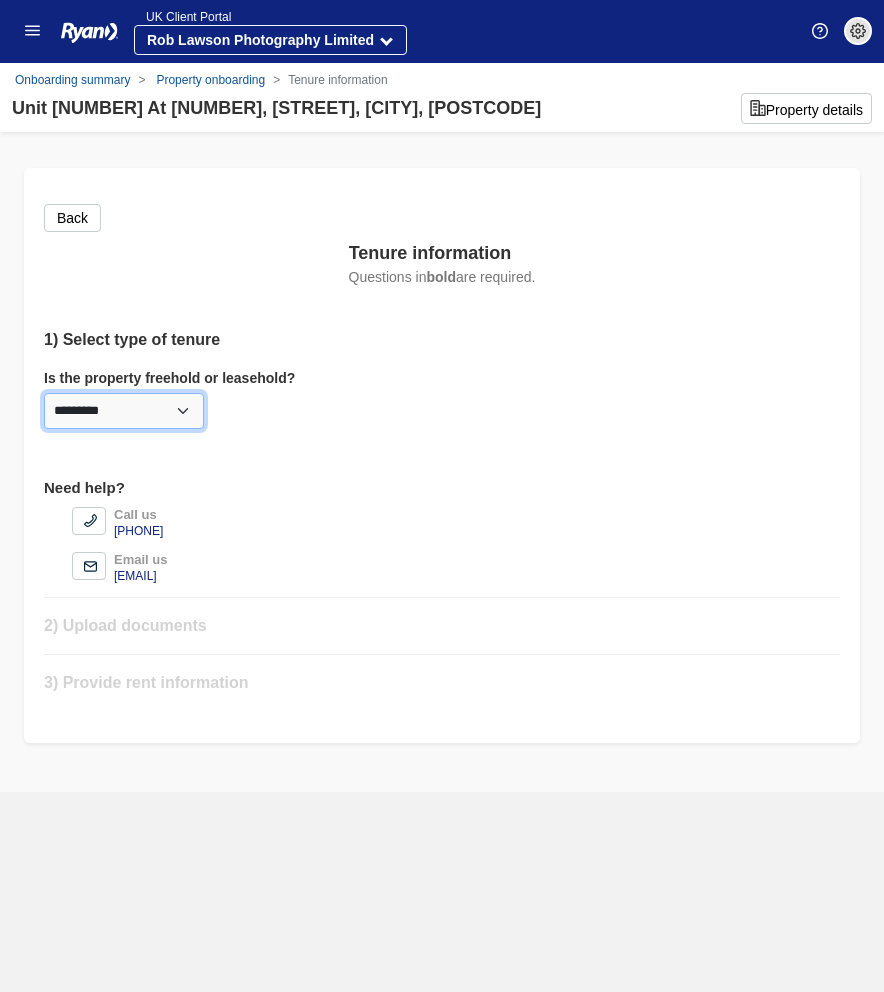 click on "*********
********
*********" at bounding box center [124, 411] 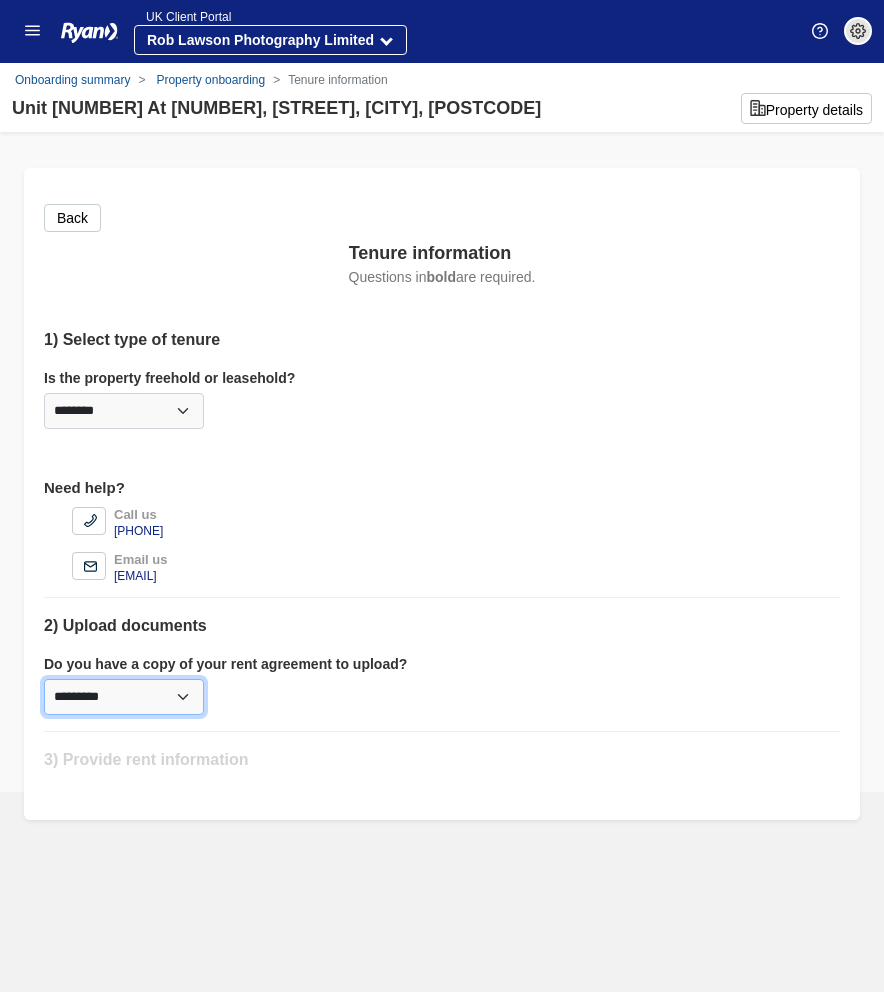 click on "*********
***
**" at bounding box center (124, 697) 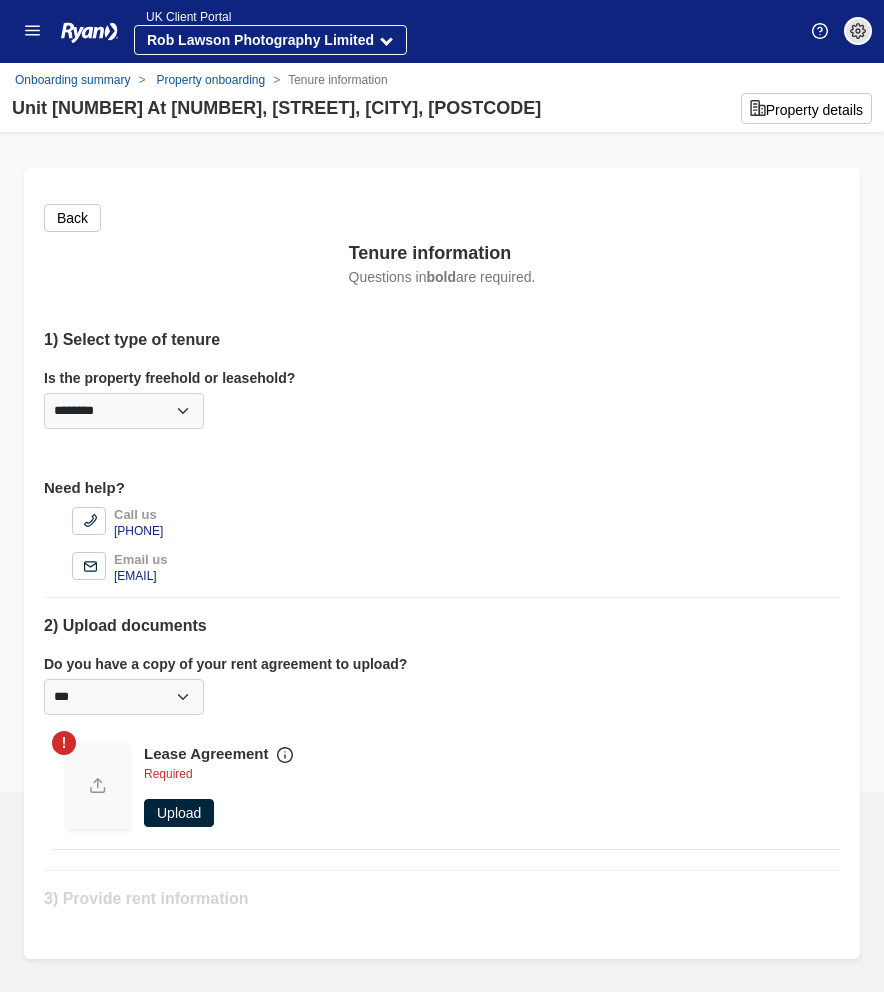 click on "Upload" at bounding box center (179, 813) 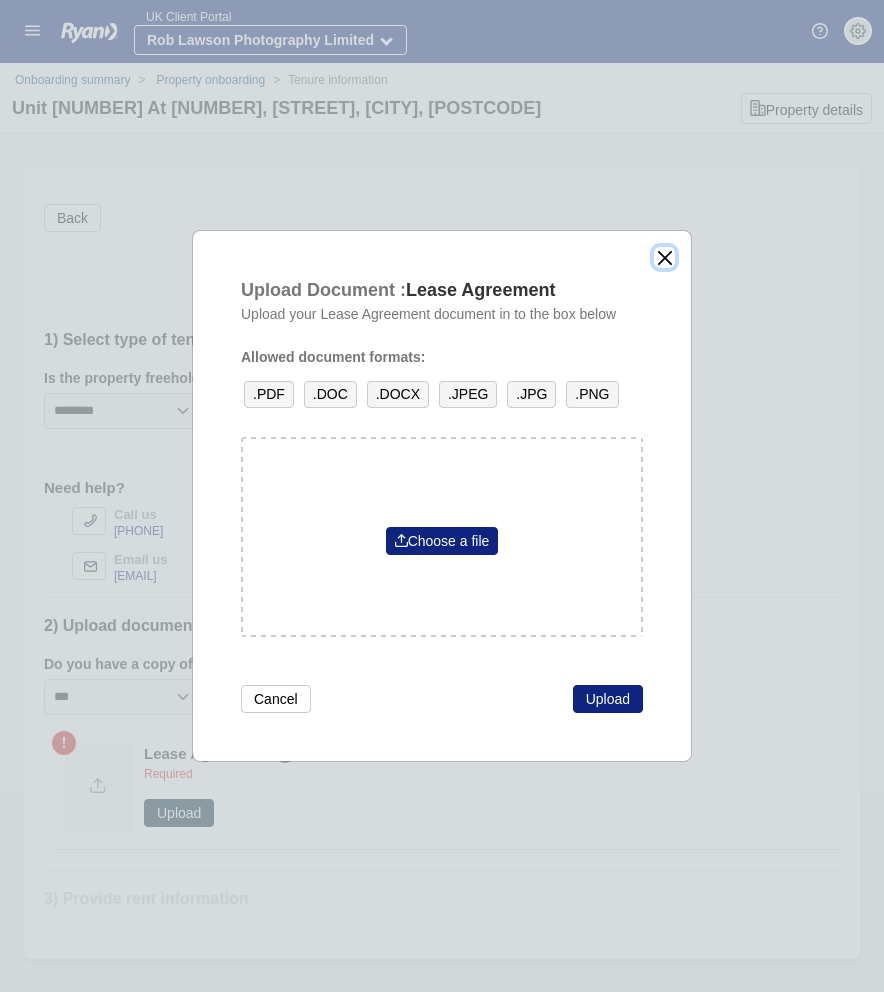 type 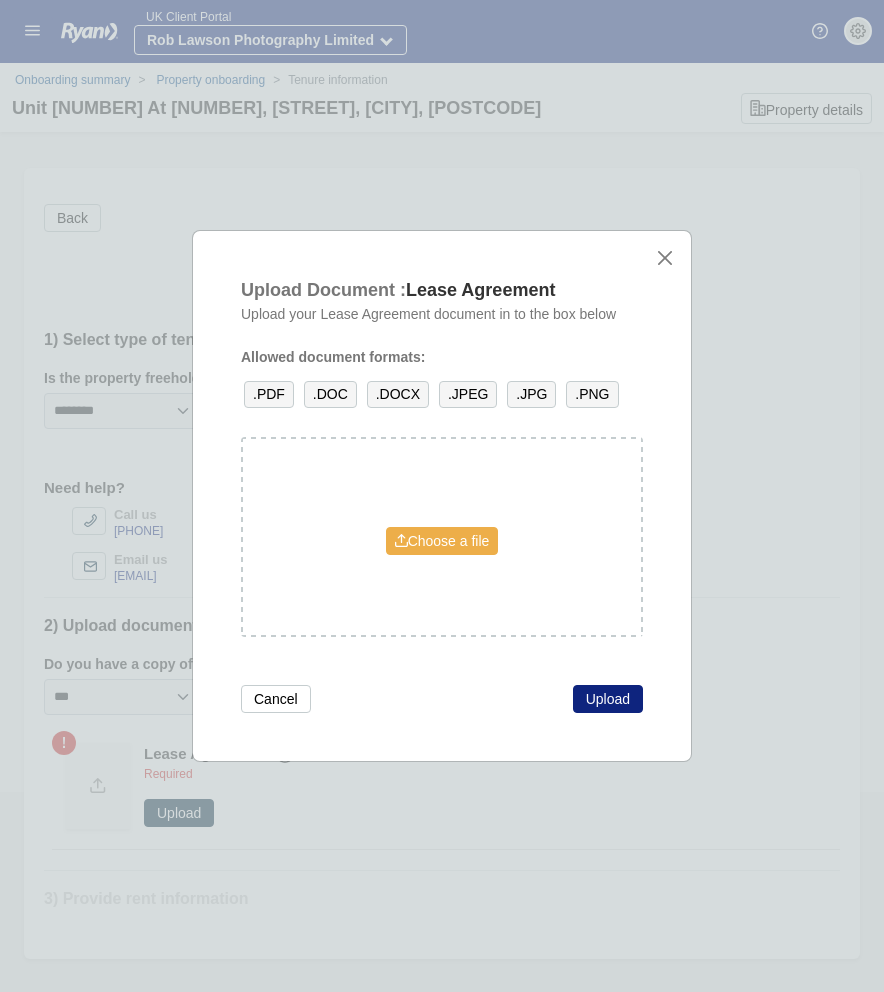 click on "Choose a file" at bounding box center [442, 541] 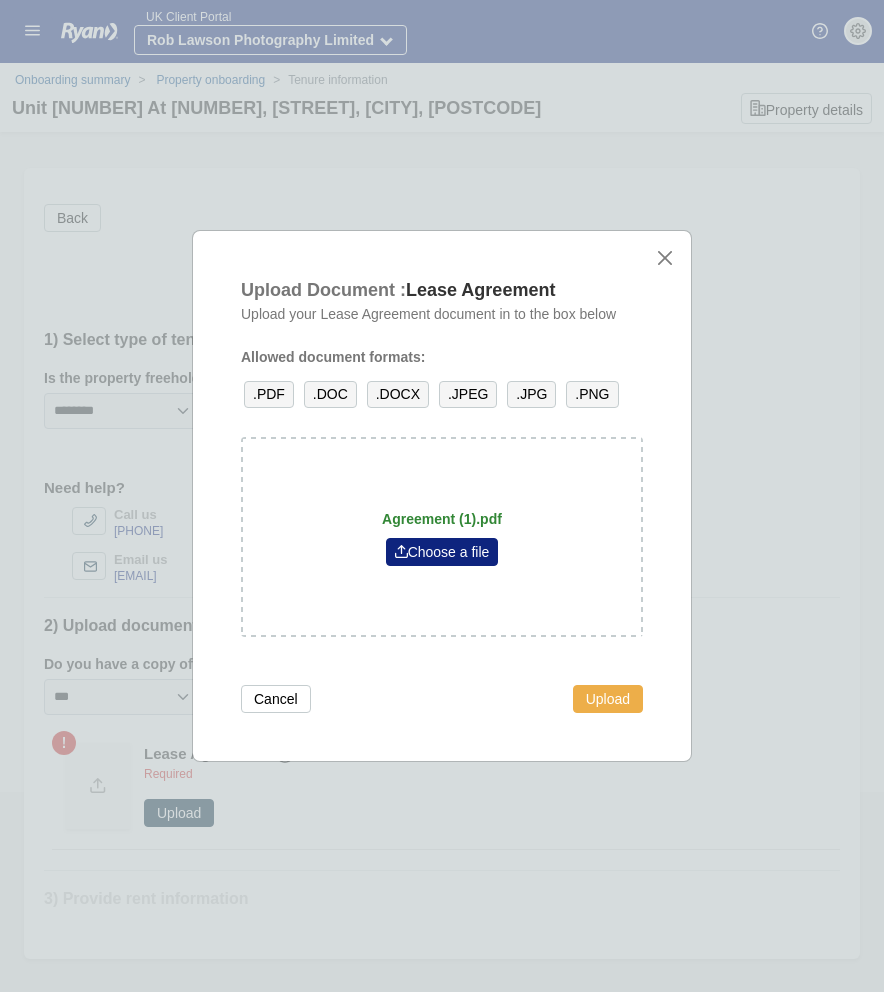 click on "Upload" at bounding box center (608, 699) 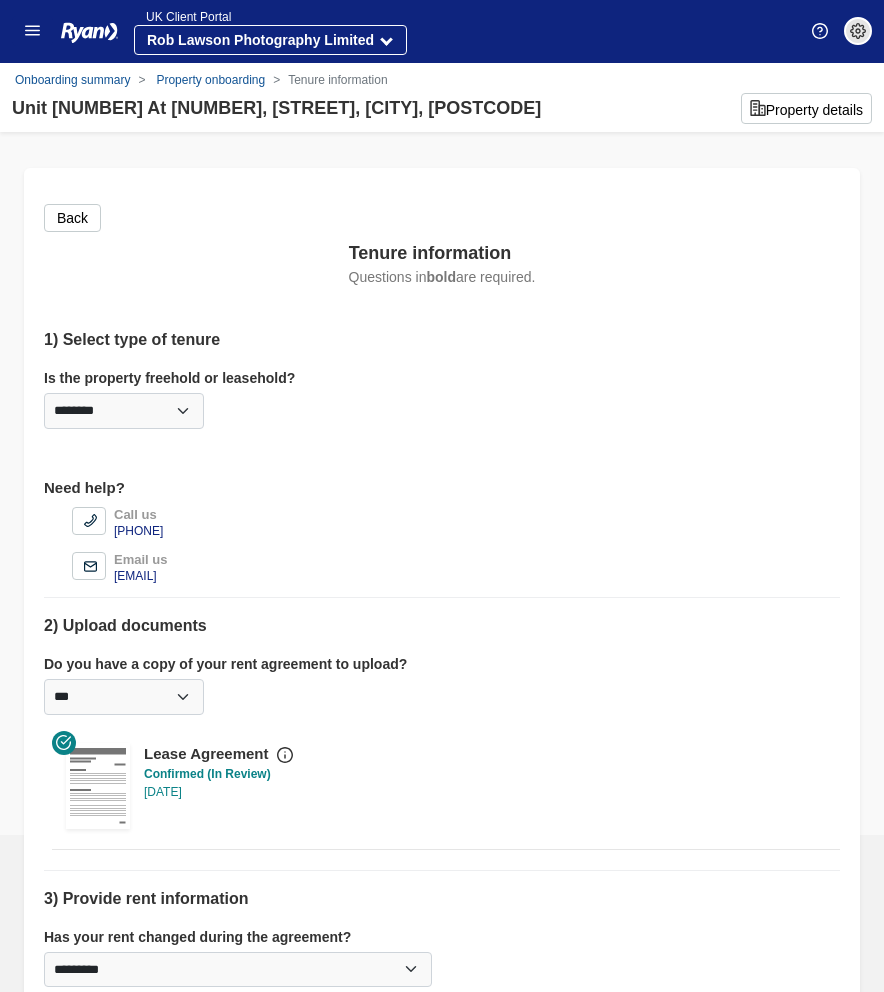 scroll, scrollTop: 43, scrollLeft: 0, axis: vertical 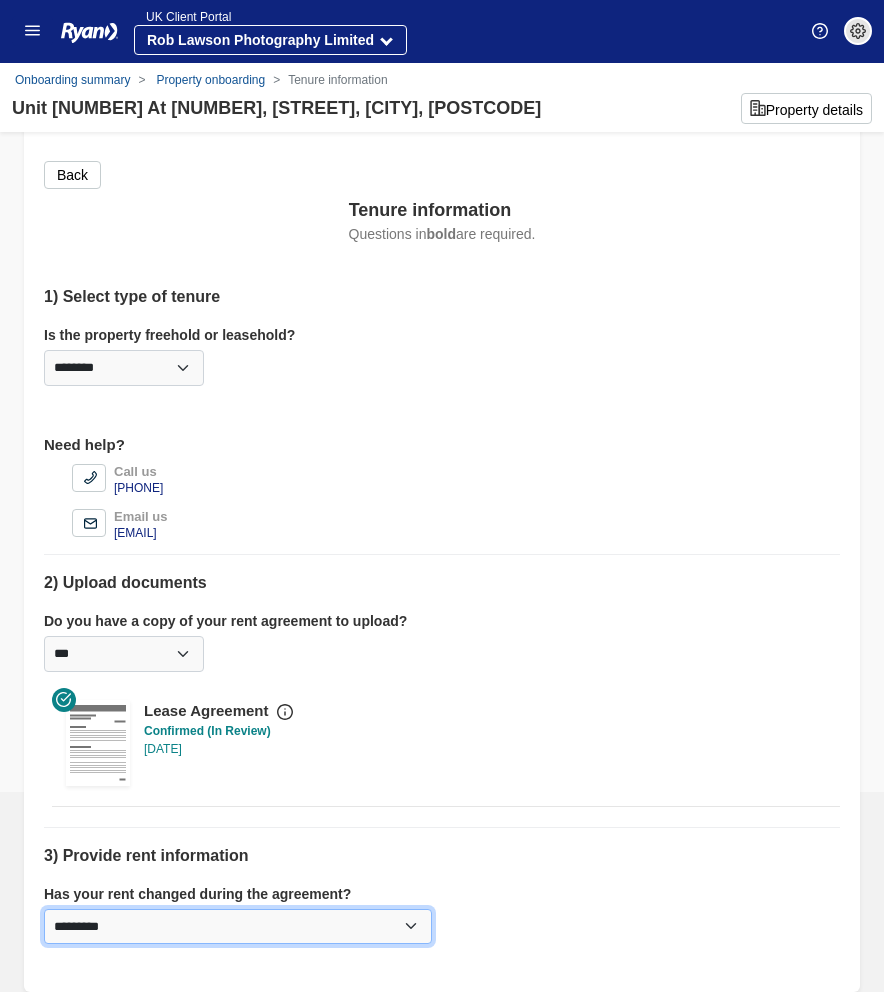 click on "*********
***
**" at bounding box center [238, 927] 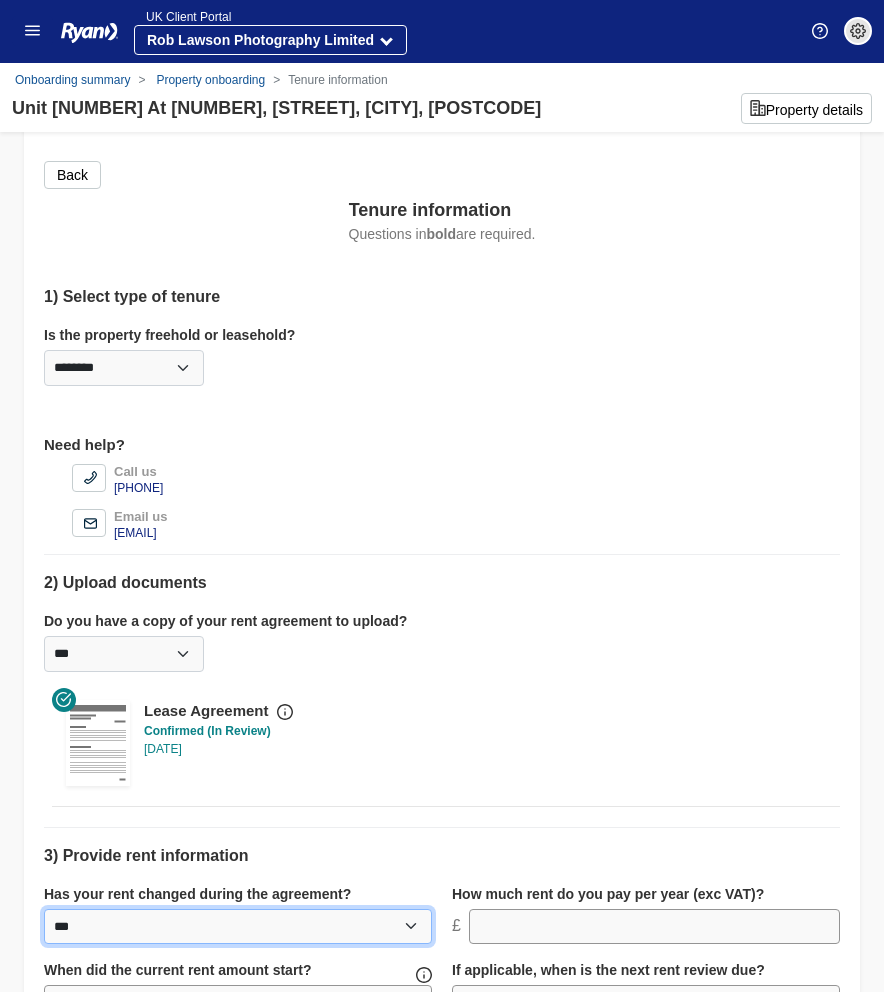 click on "*********
***
**" at bounding box center (238, 927) 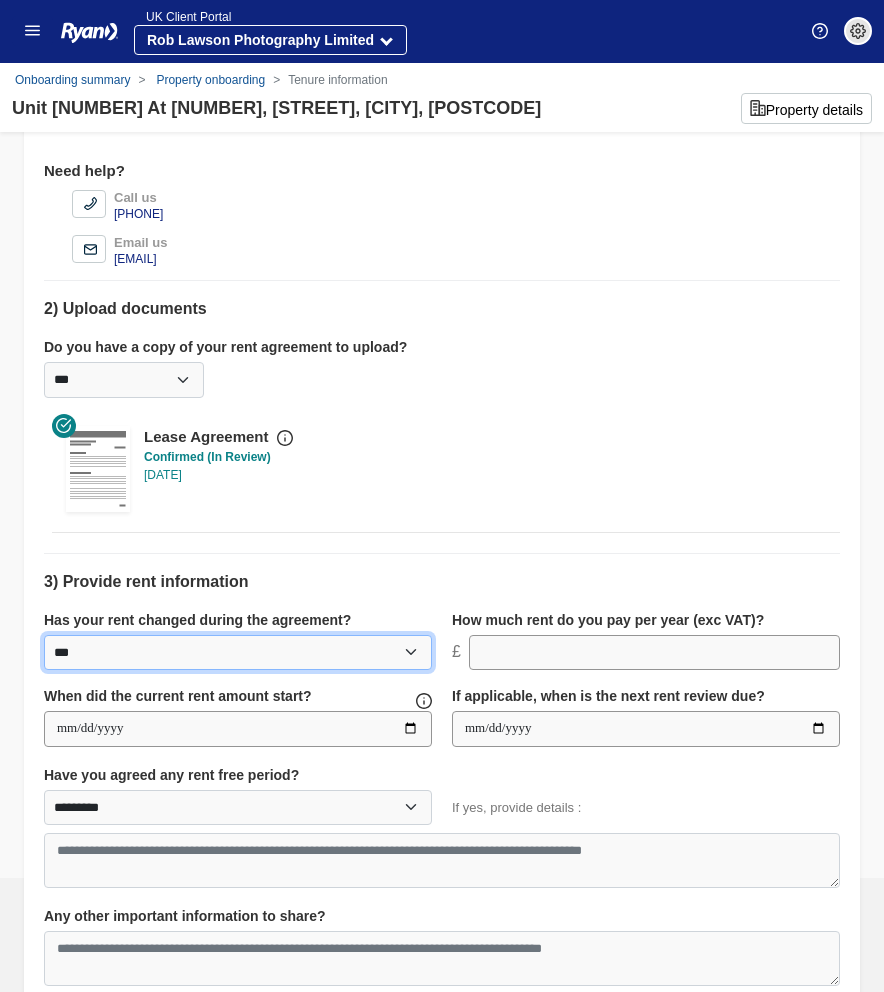 scroll, scrollTop: 403, scrollLeft: 0, axis: vertical 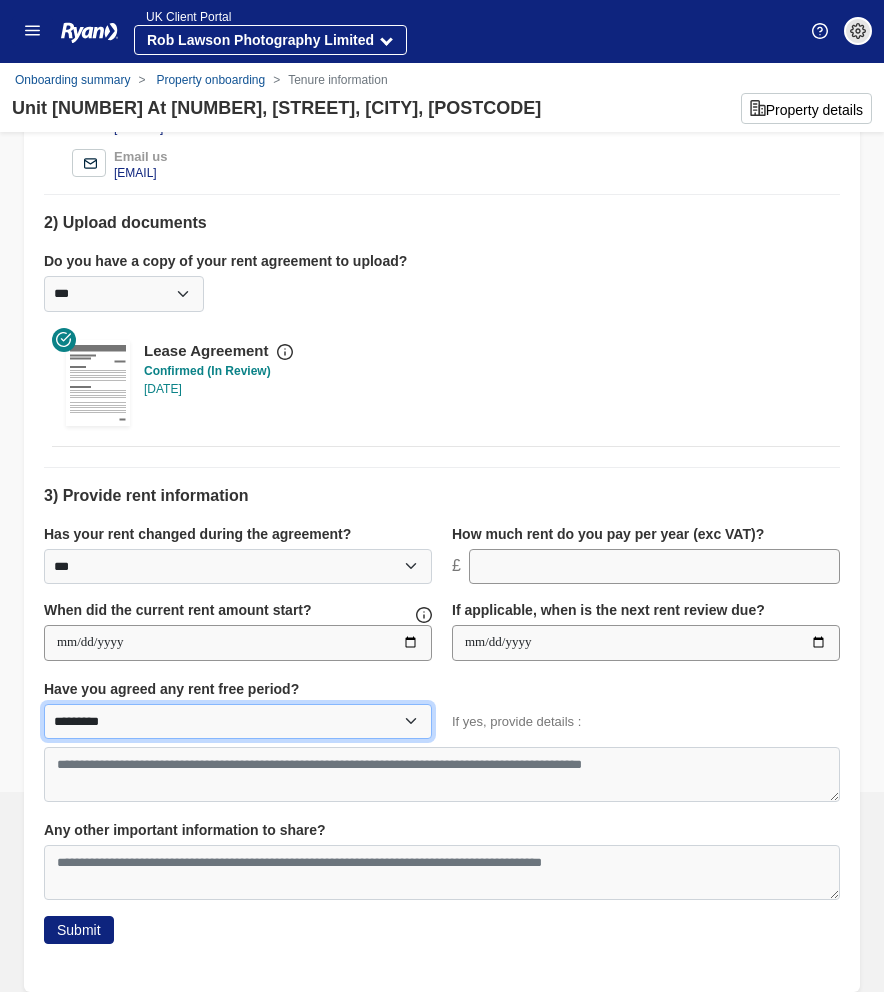 click on "*********
***
**" at bounding box center [238, 722] 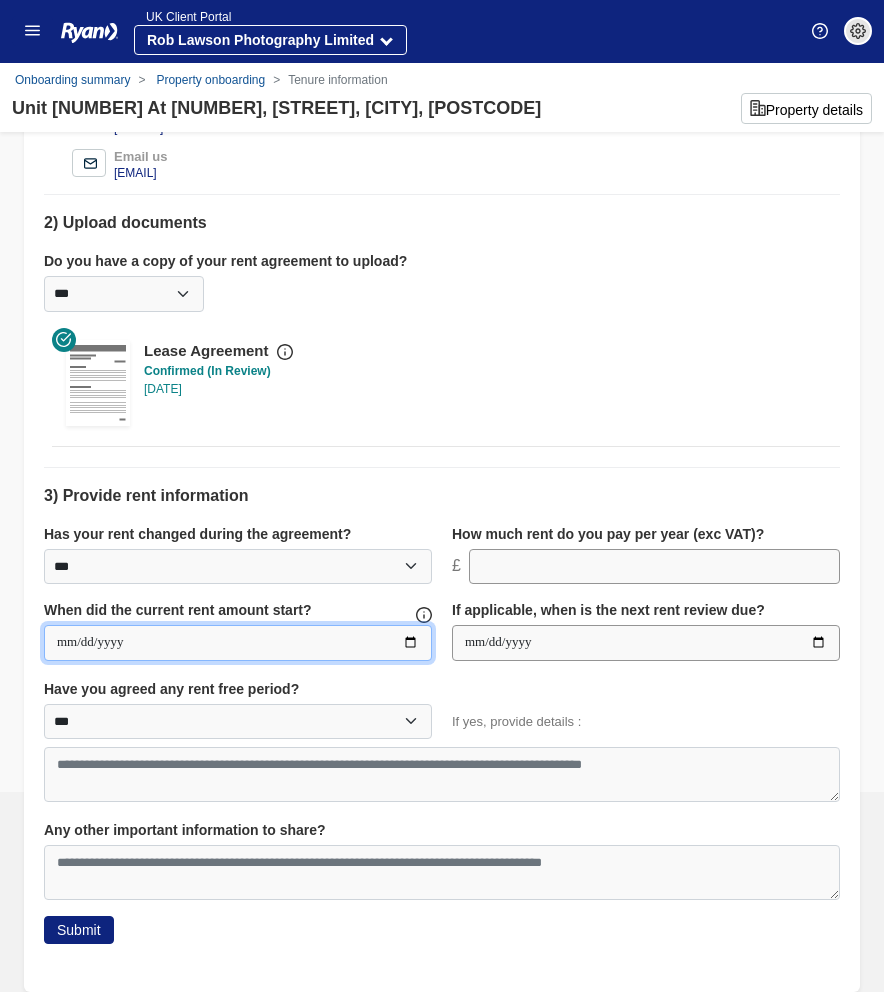 click at bounding box center (238, 643) 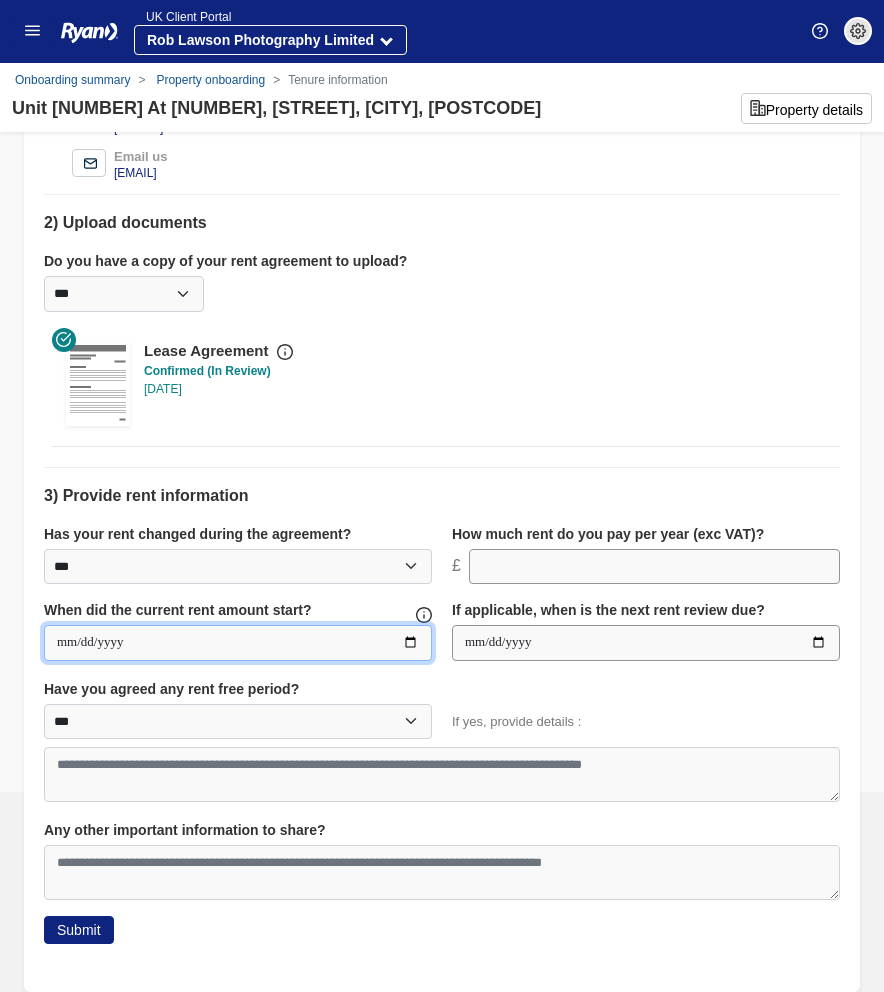 type on "**********" 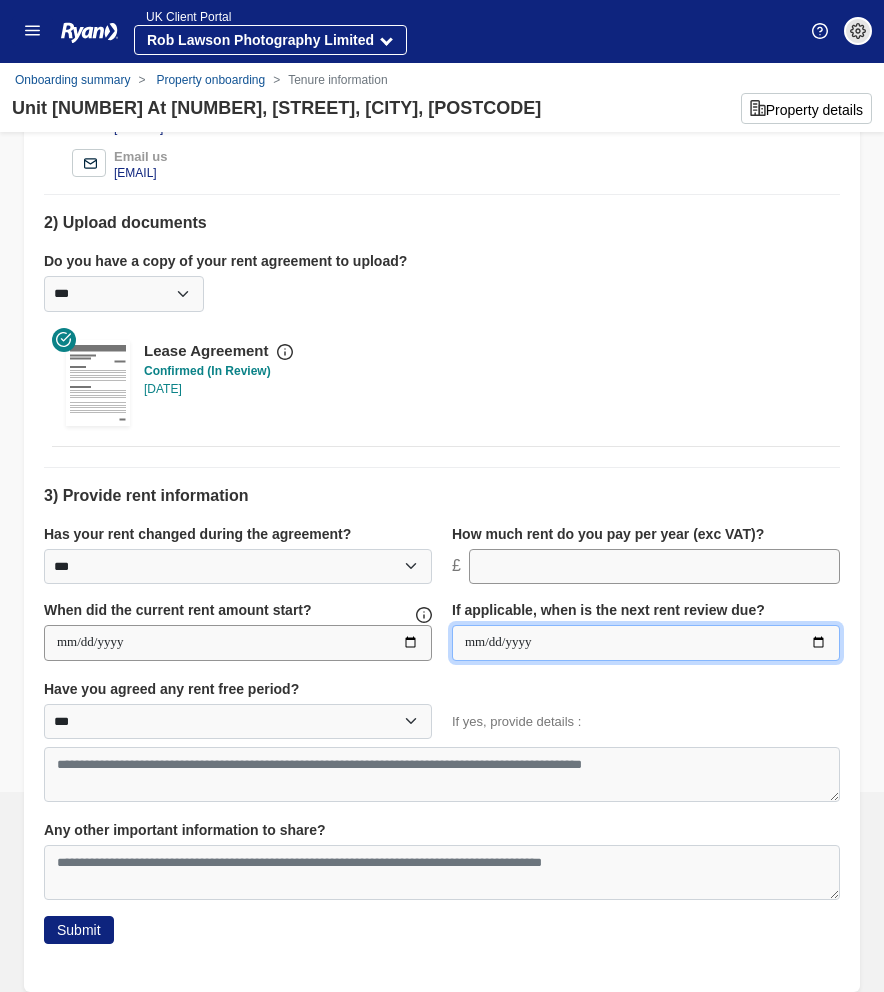 click at bounding box center (646, 643) 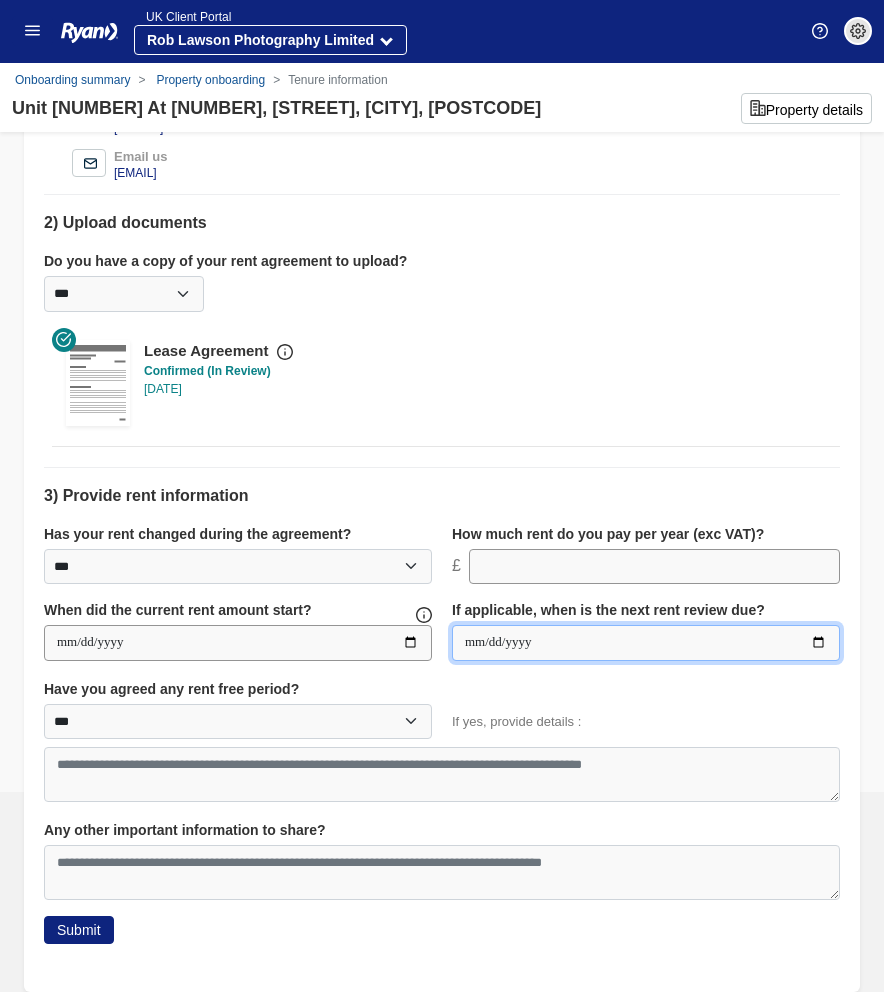 type on "**********" 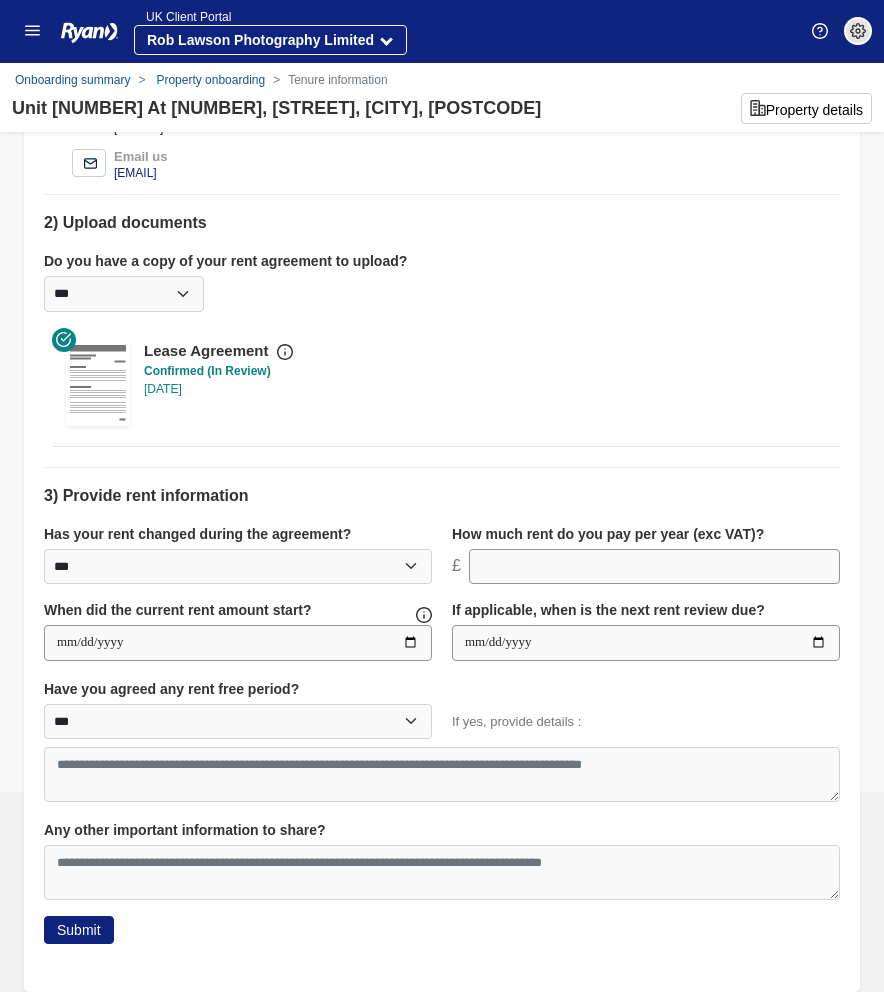click on "3) Provide rent information
Not required.
When did the lease start?
When will the lease end?
Has your rent changed during the agreement?
*********
***
**
How much rent do you pay per year (exc VAT)?
£
When did the current rent amount start?
**" at bounding box center (442, 714) 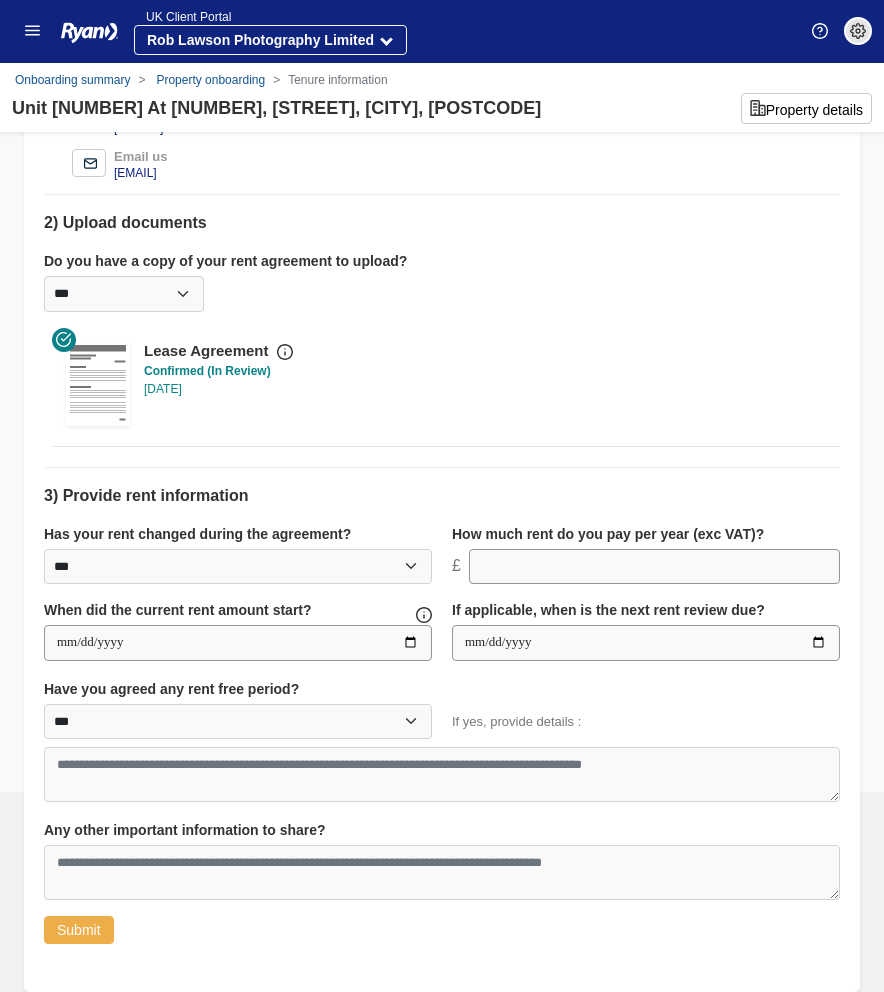 click on "Submit" at bounding box center [79, 930] 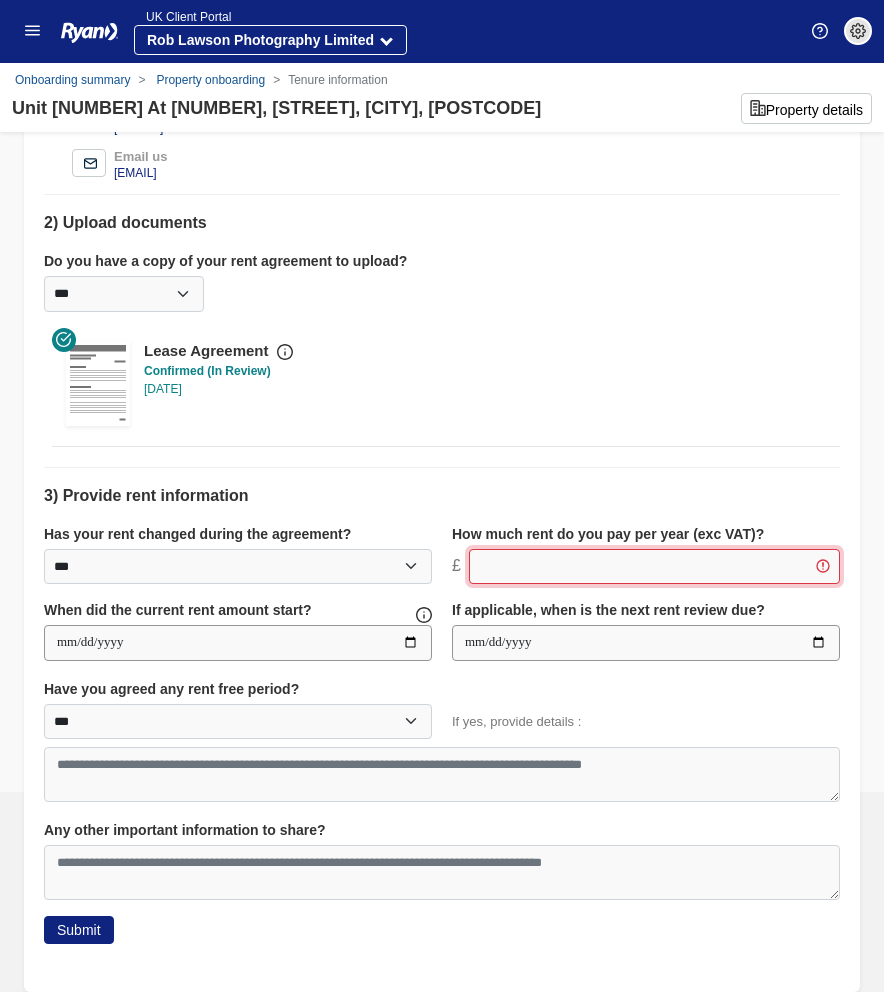 click at bounding box center [654, 567] 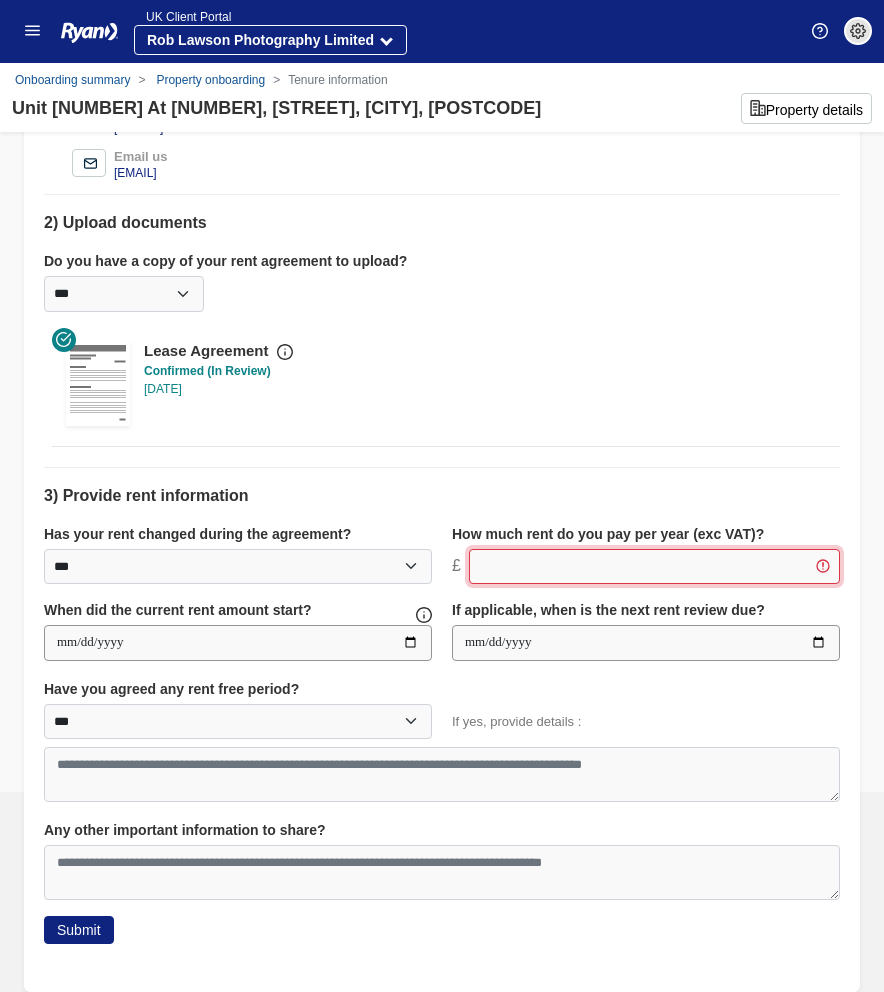 paste on "**********" 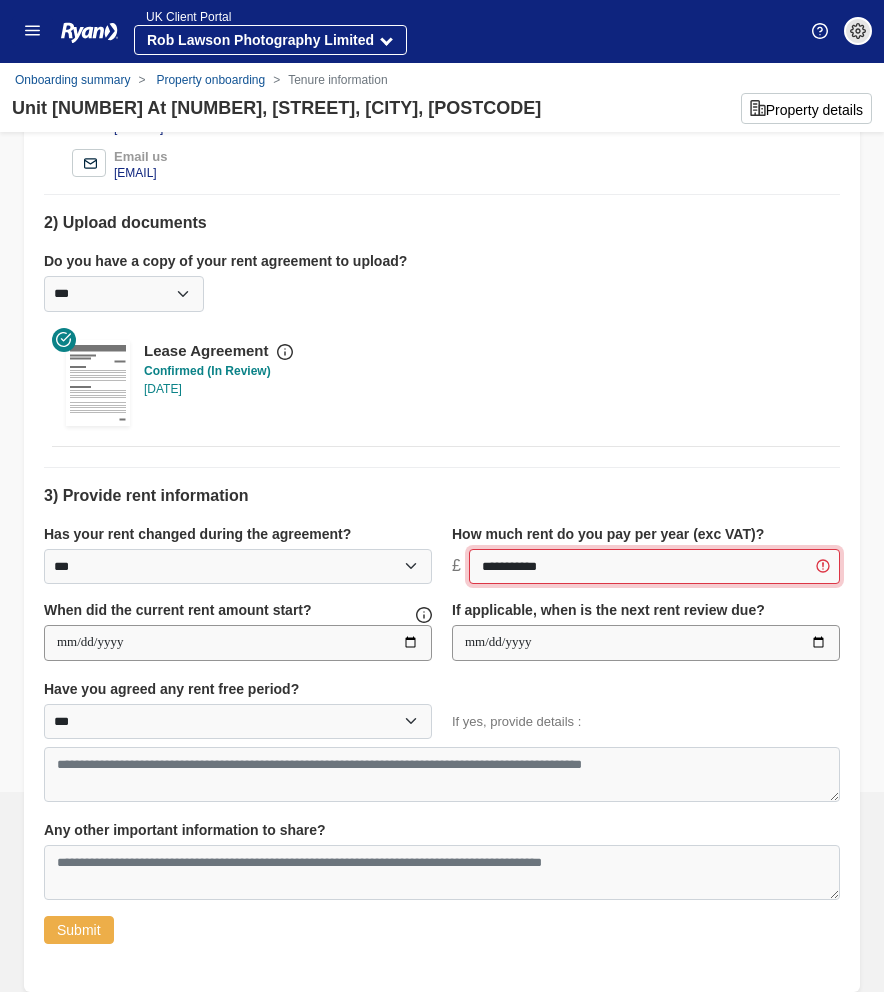 type on "**********" 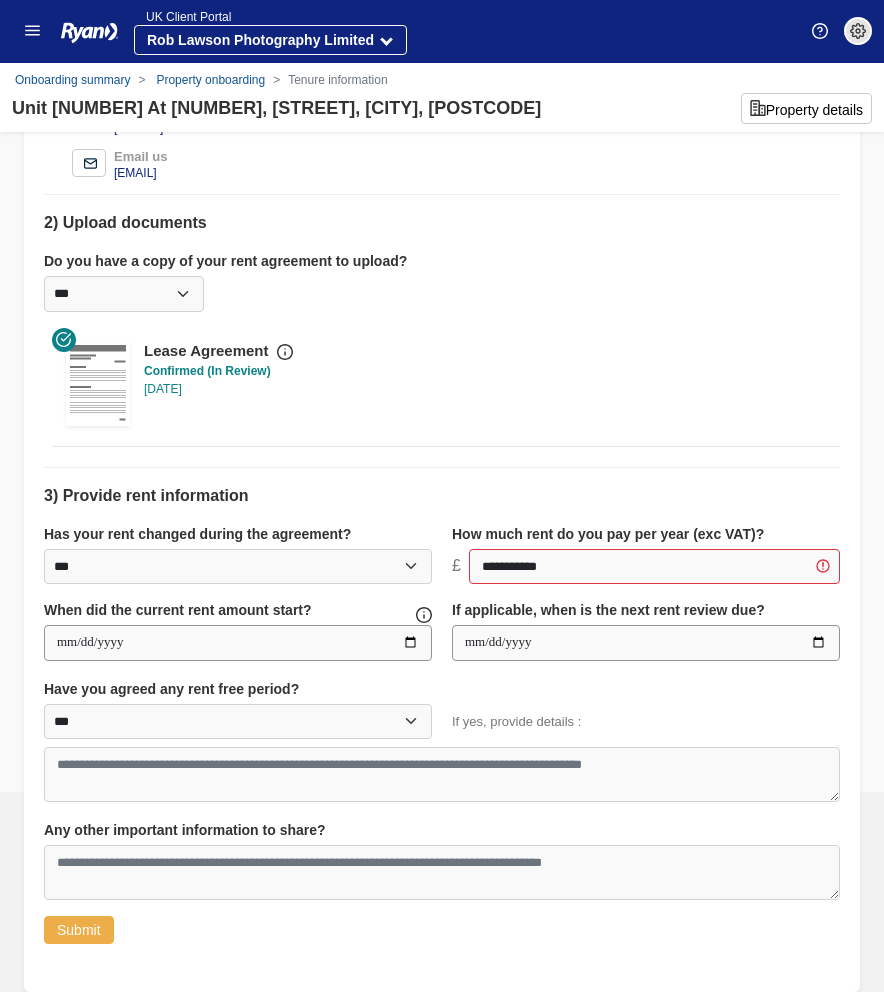 click on "Submit" at bounding box center (79, 930) 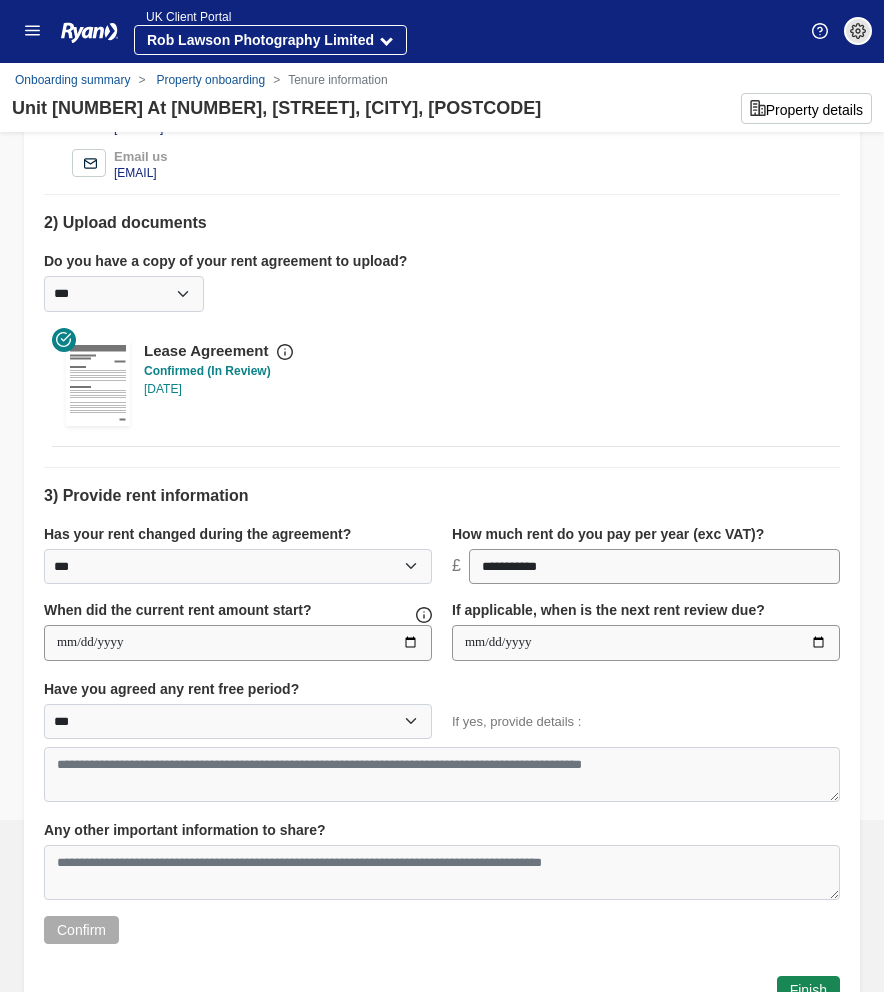 scroll, scrollTop: 452, scrollLeft: 0, axis: vertical 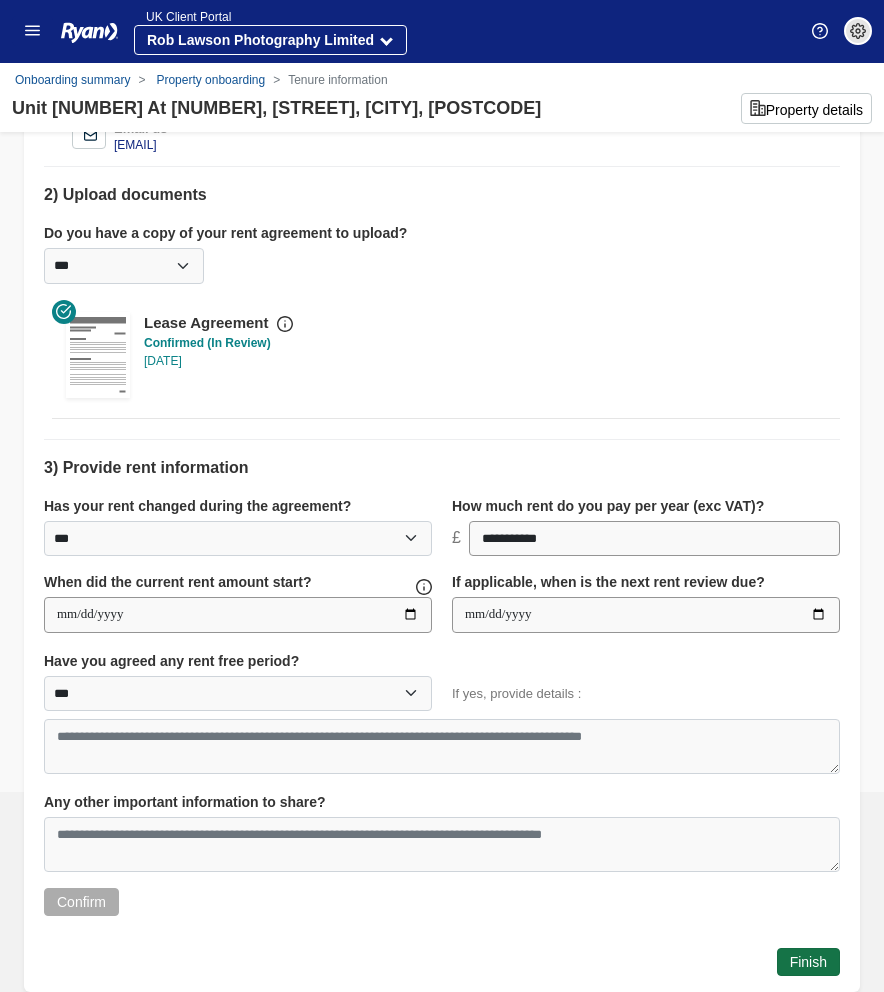 click on "Finish" at bounding box center (808, 962) 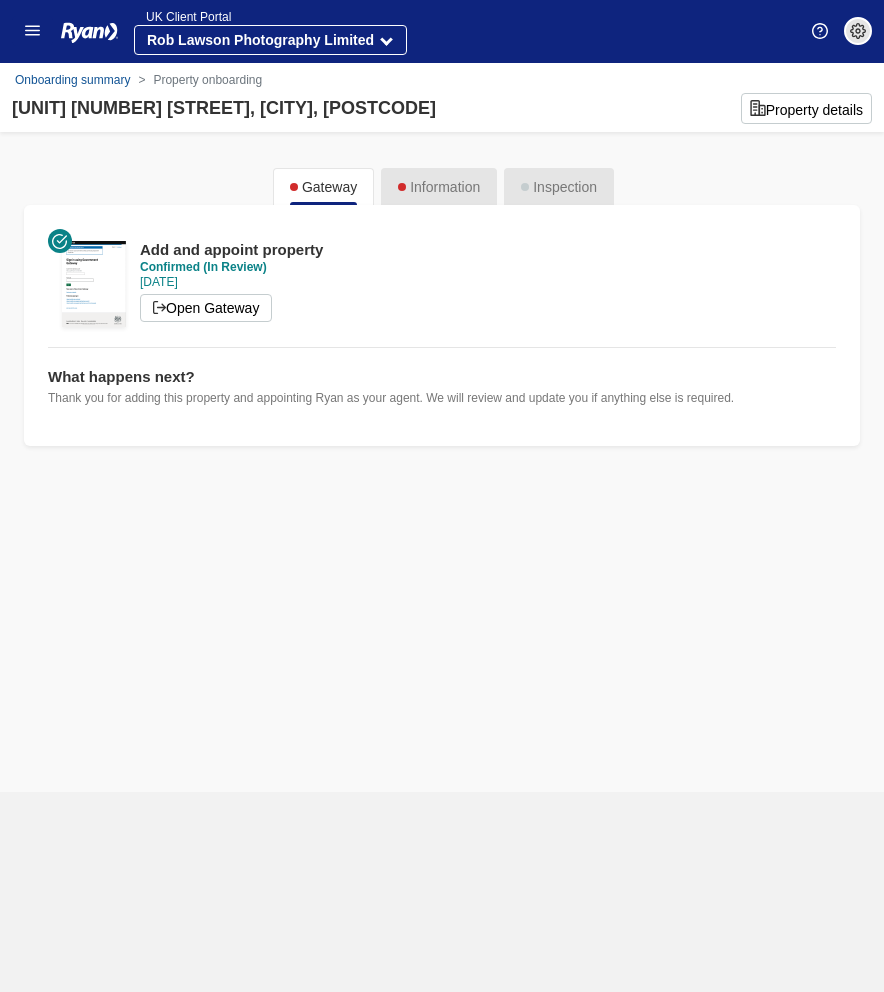 scroll, scrollTop: 0, scrollLeft: 0, axis: both 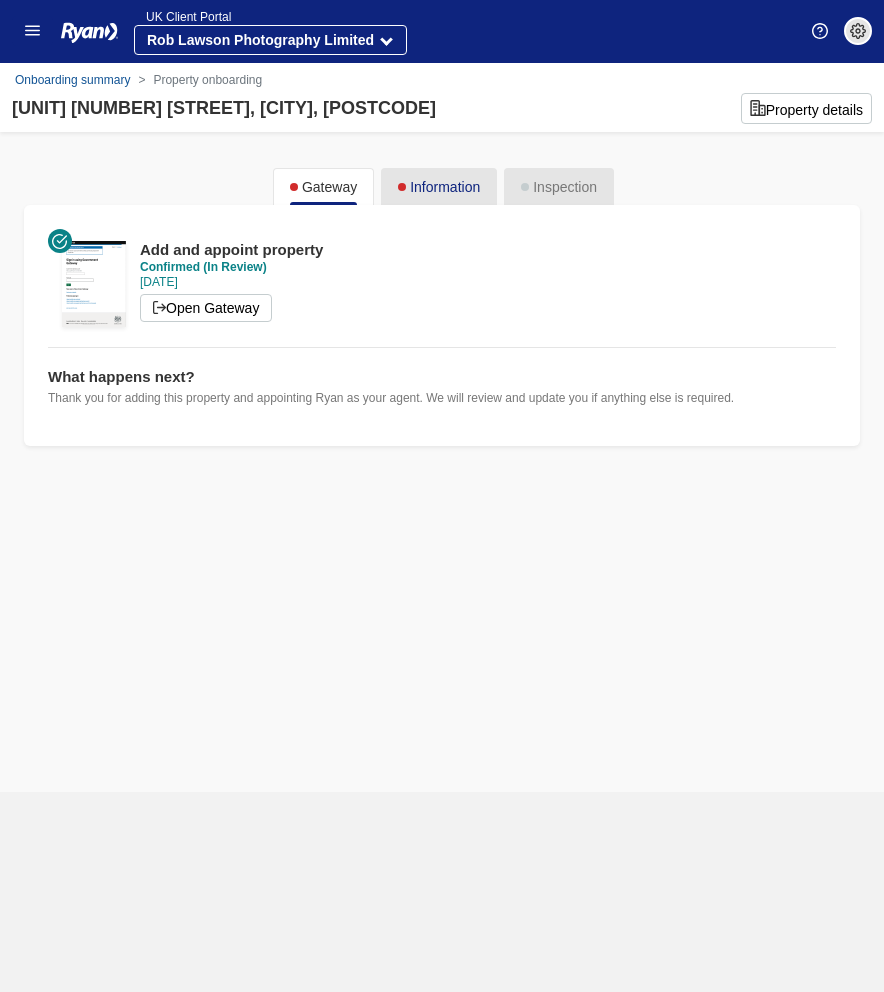 click on "Information" at bounding box center (439, 187) 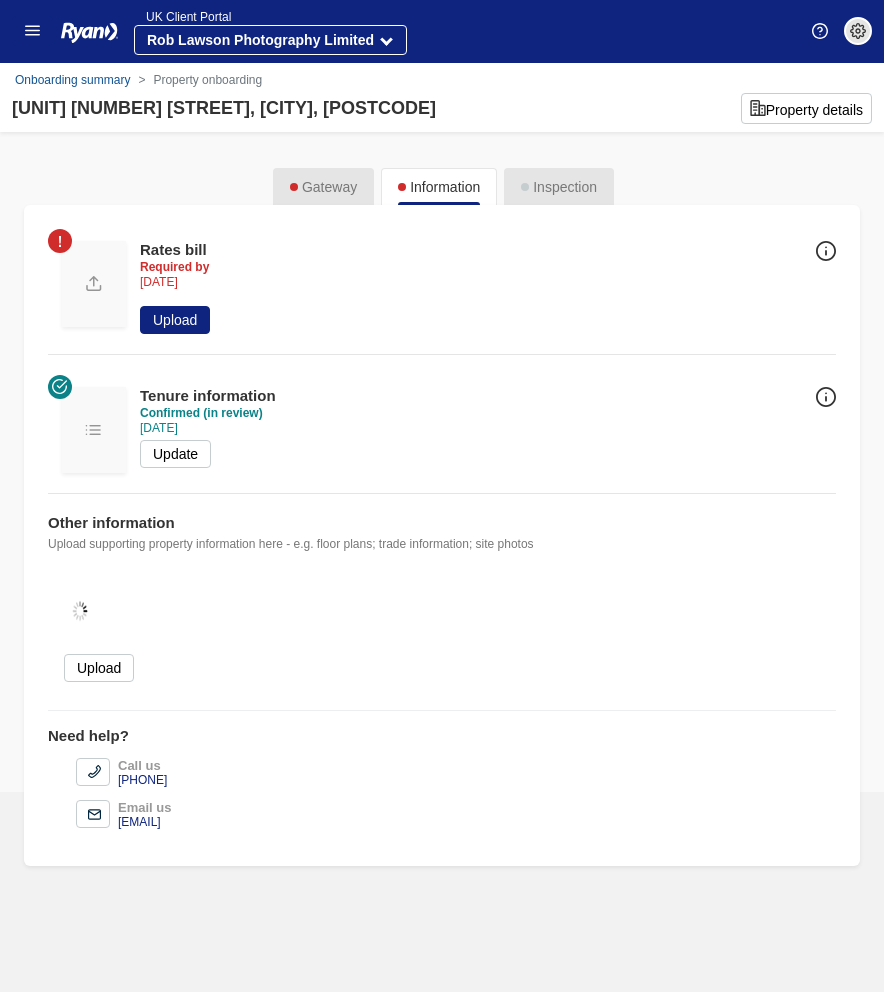 drag, startPoint x: 182, startPoint y: 313, endPoint x: 184, endPoint y: 270, distance: 43.046486 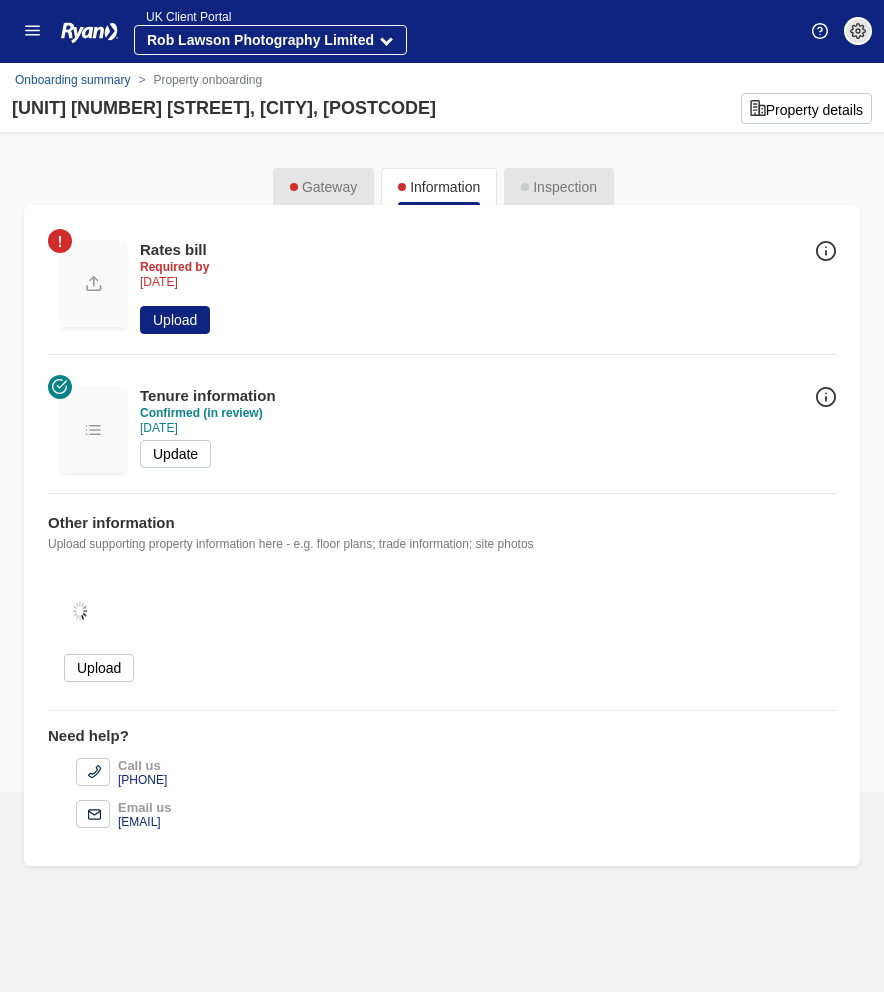 click on "Rates bill
Required by
05 Sep 2025
Open
Upload" at bounding box center [175, 287] 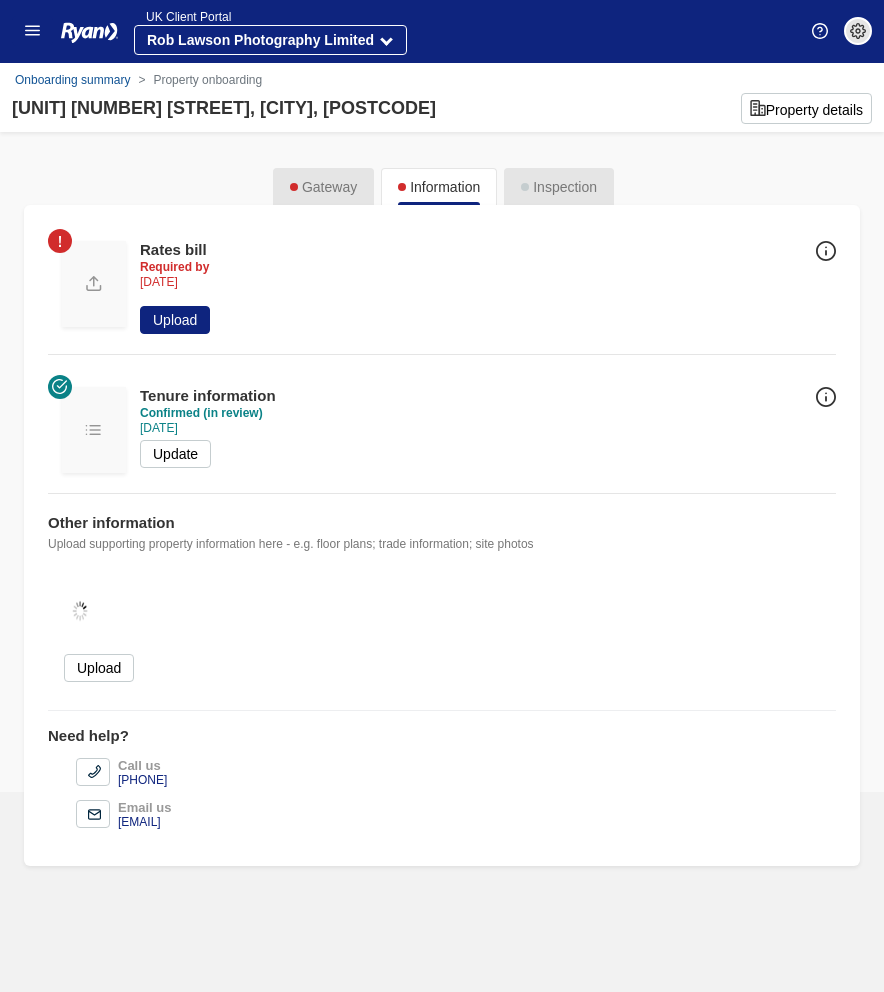 click on "Rates bill" at bounding box center (175, 250) 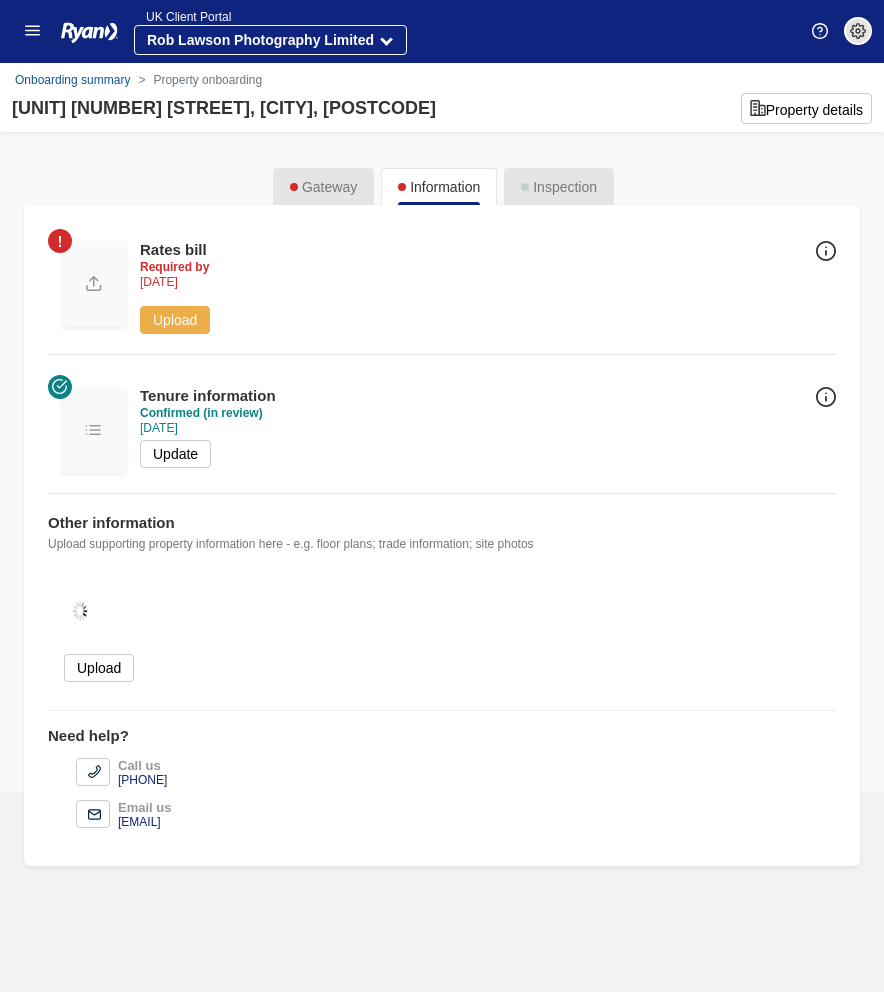 click on "Upload" at bounding box center (175, 320) 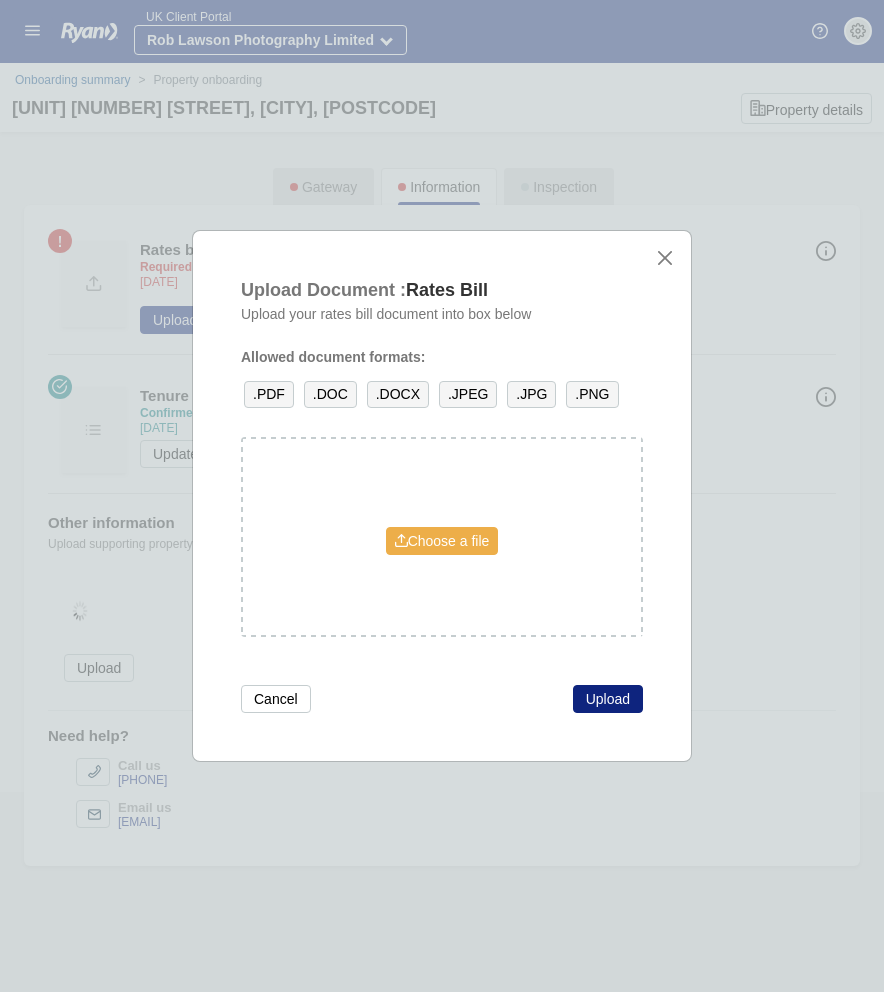 click on "Choose a file" at bounding box center (442, 541) 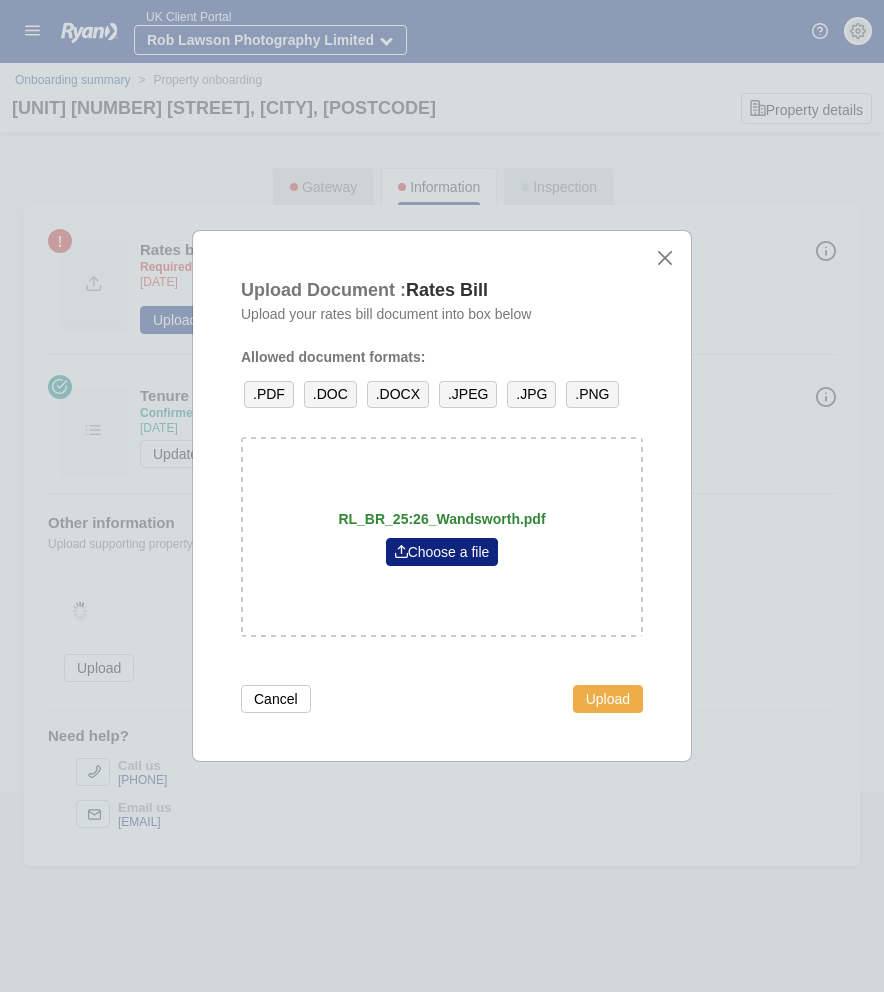 click on "Upload" at bounding box center (608, 699) 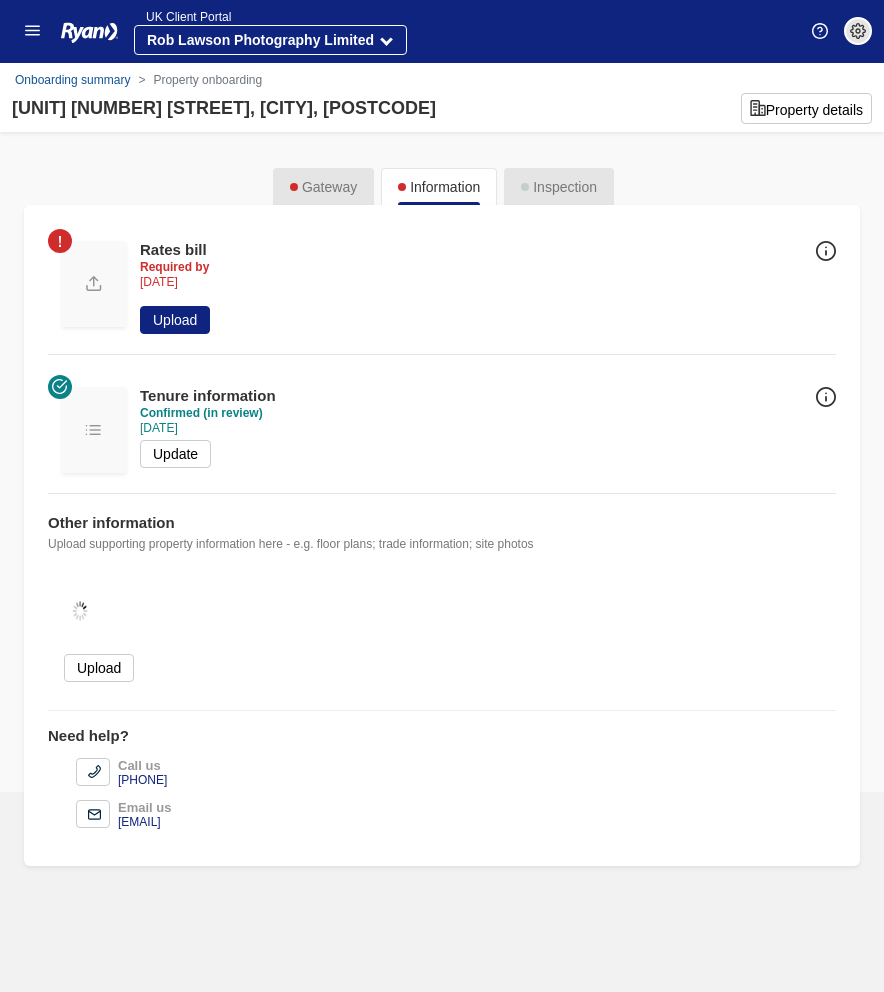 click at bounding box center (60, 241) 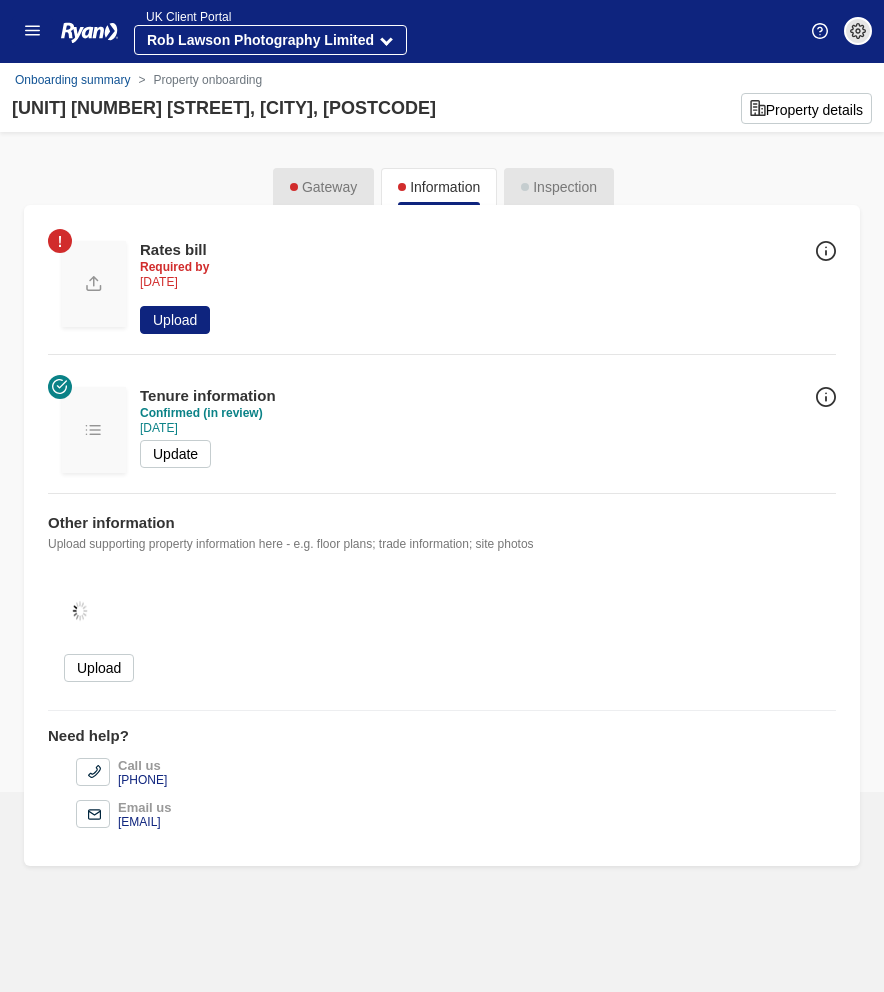 click on "[DATE]" at bounding box center [159, 282] 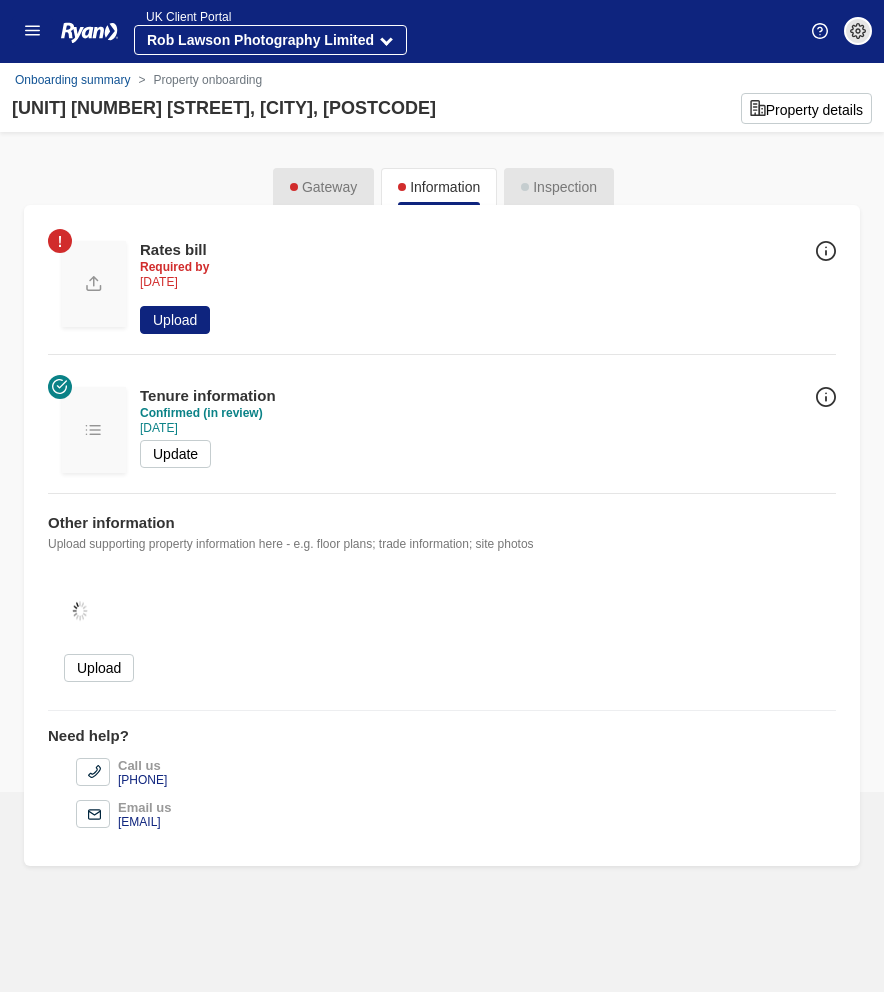 click at bounding box center [826, 251] 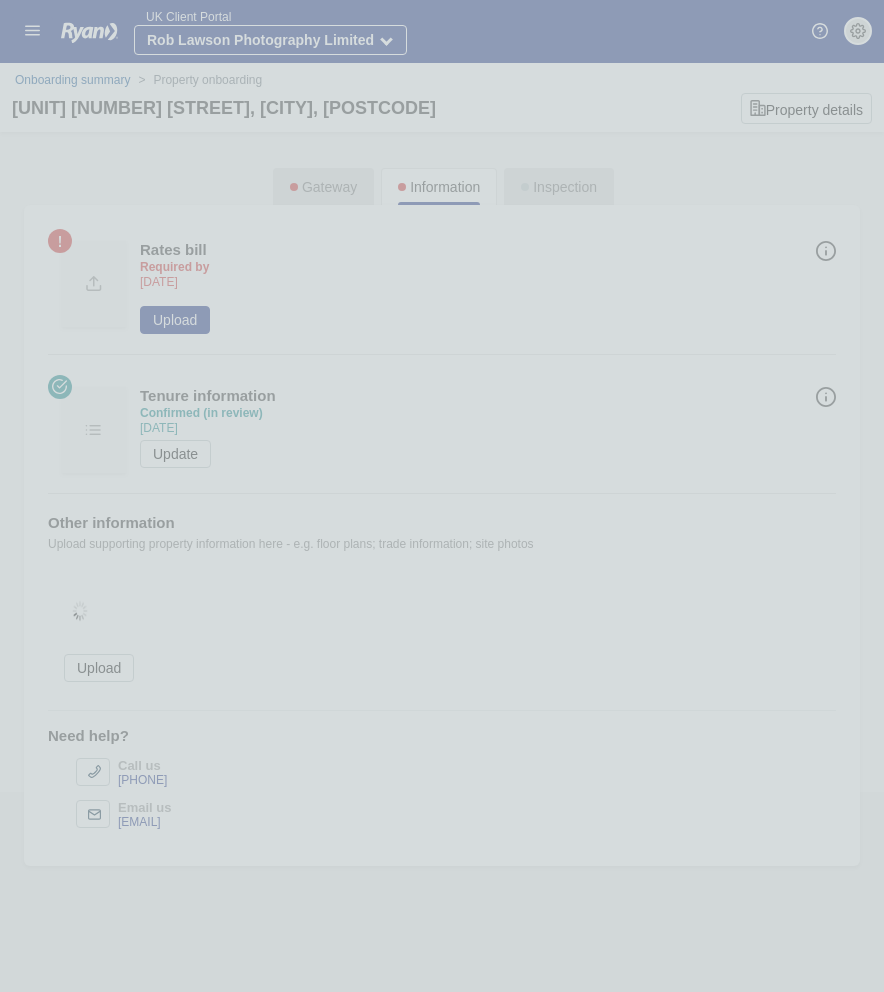 click at bounding box center [442, 496] 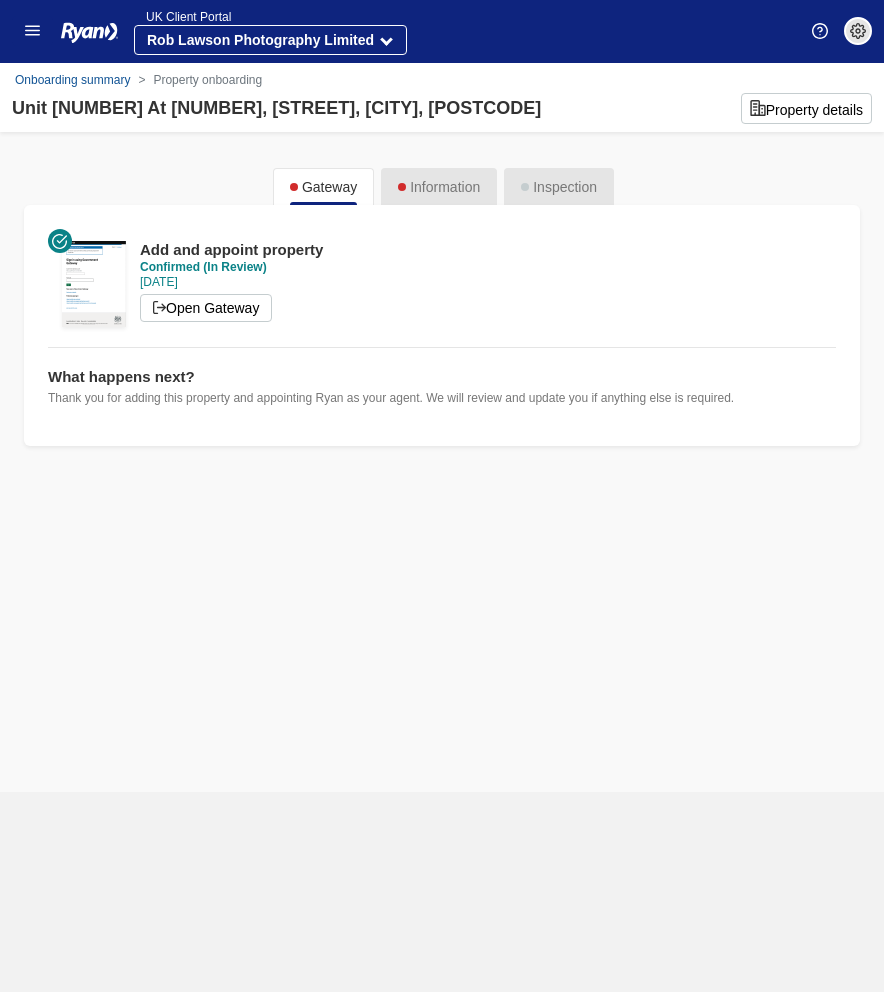 scroll, scrollTop: 0, scrollLeft: 0, axis: both 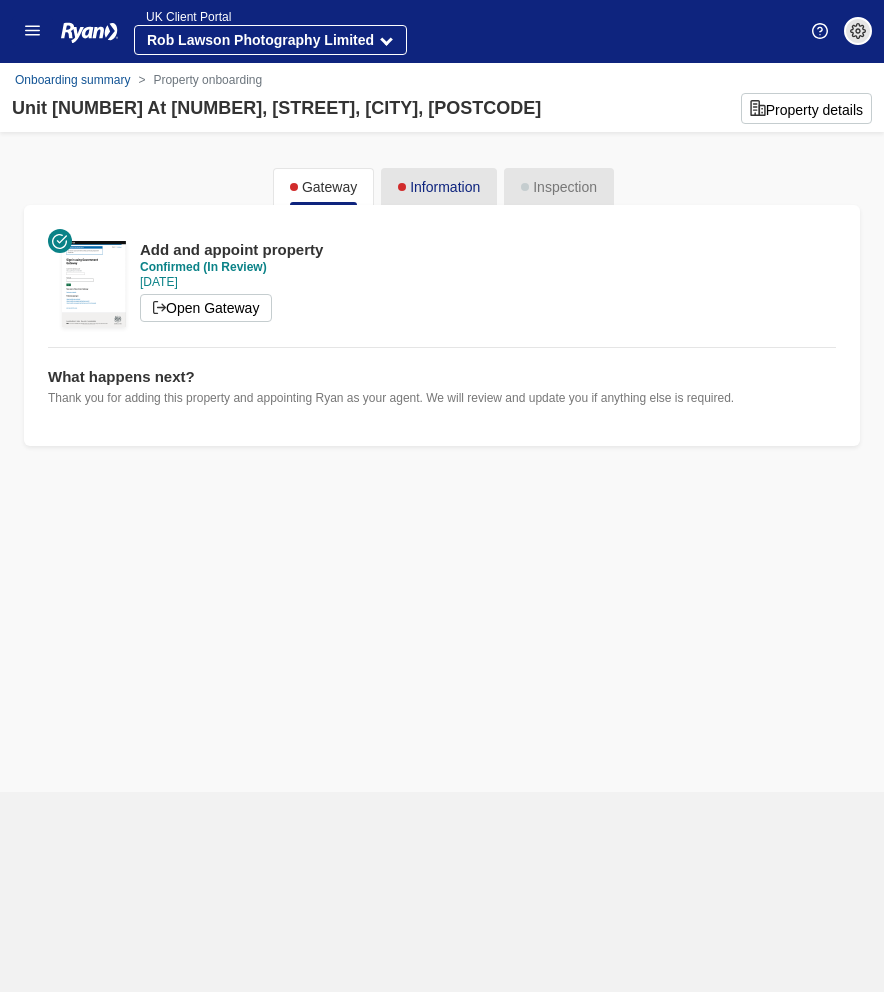 click on "Information" at bounding box center [439, 186] 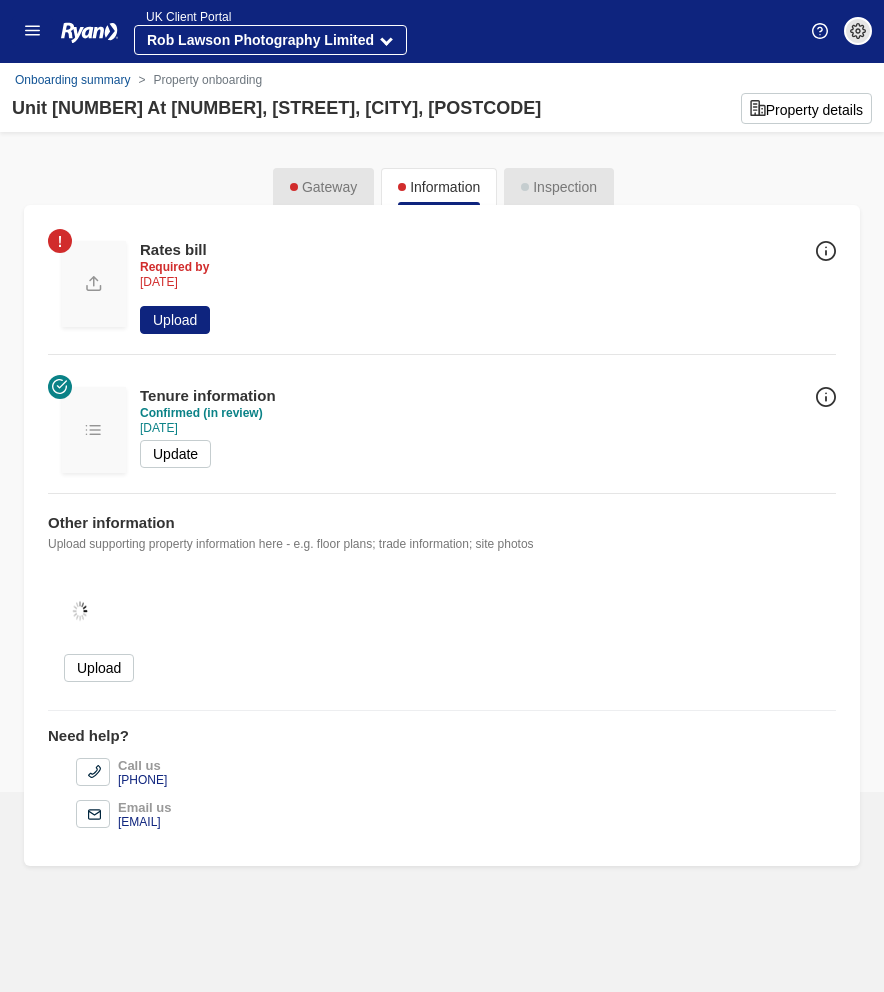 click at bounding box center [94, 284] 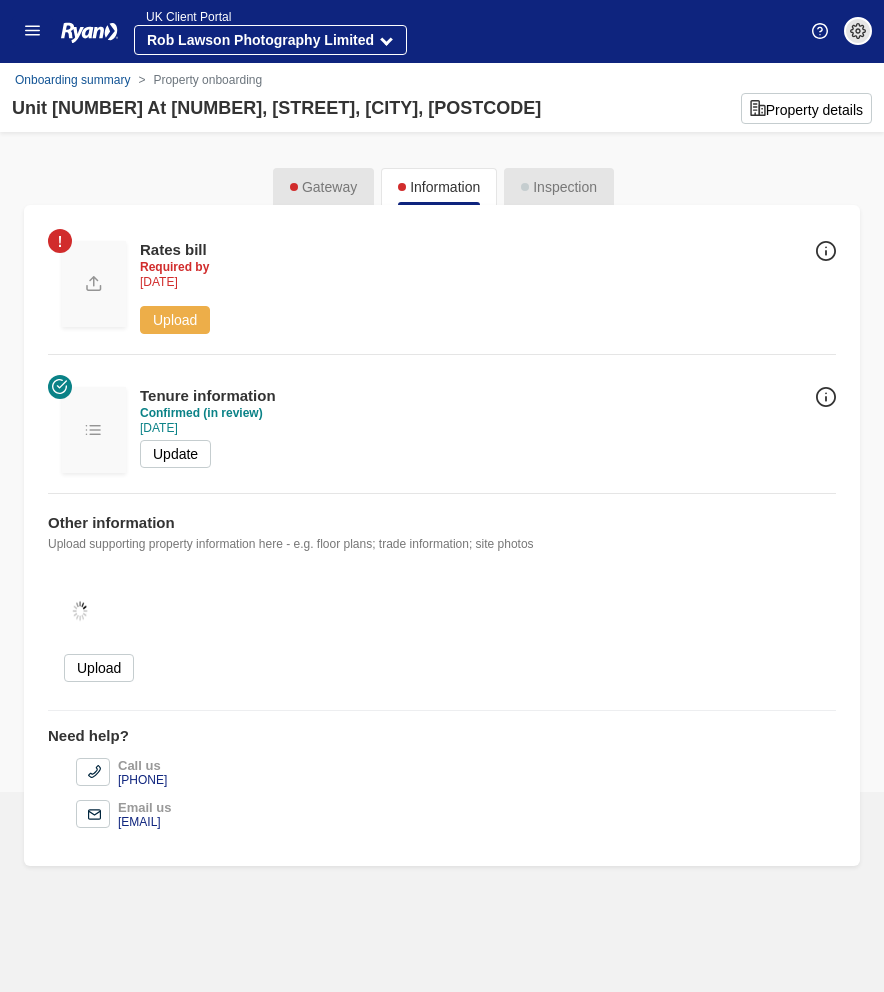 click on "Upload" at bounding box center [175, 320] 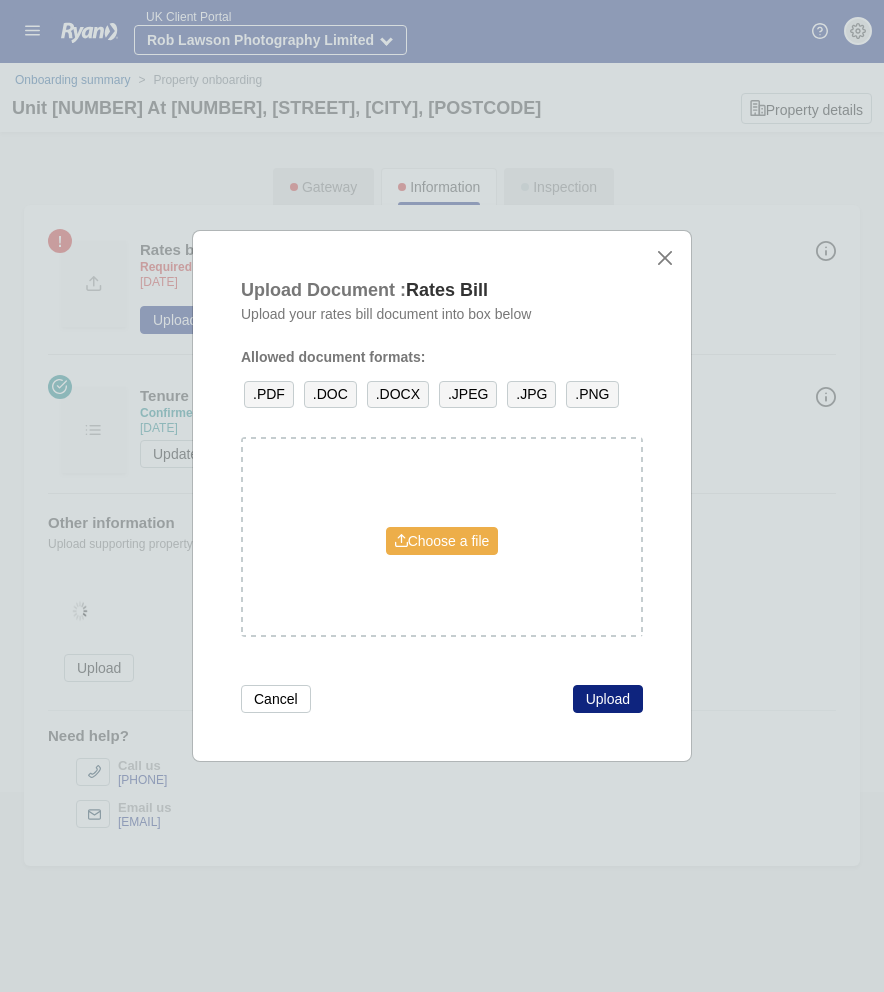 click on "Choose a file" at bounding box center (442, 541) 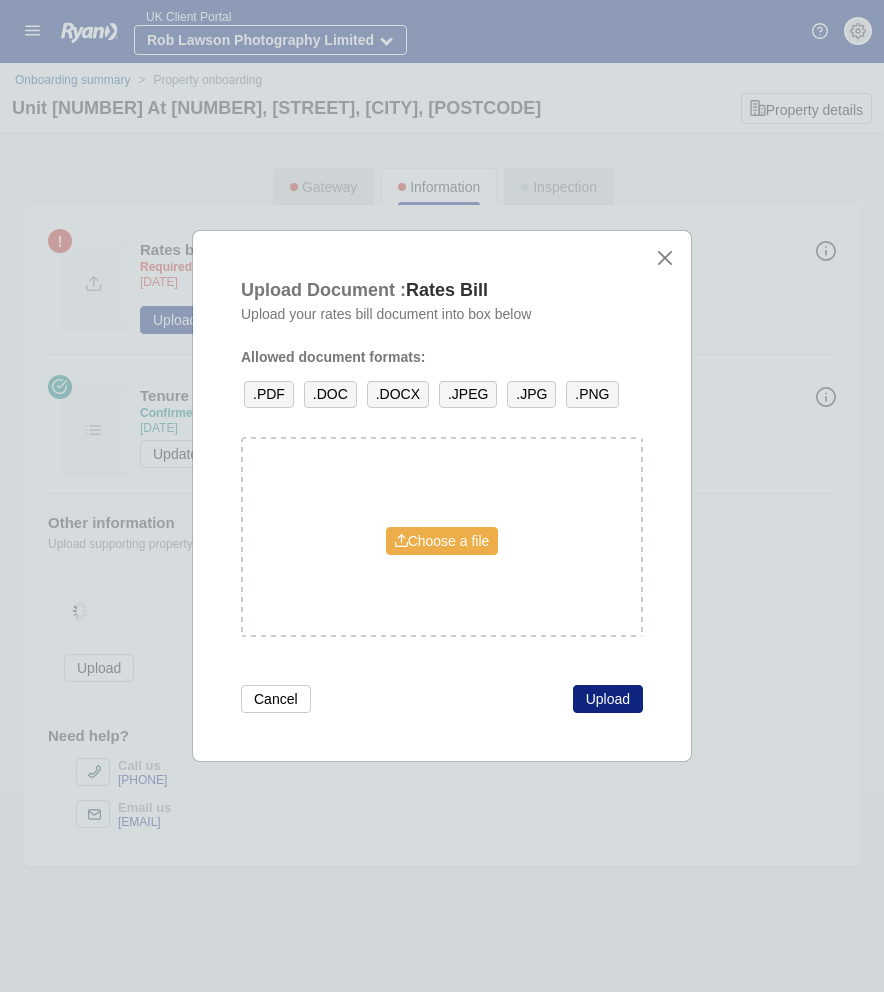 click on "Choose a file" at bounding box center (442, 541) 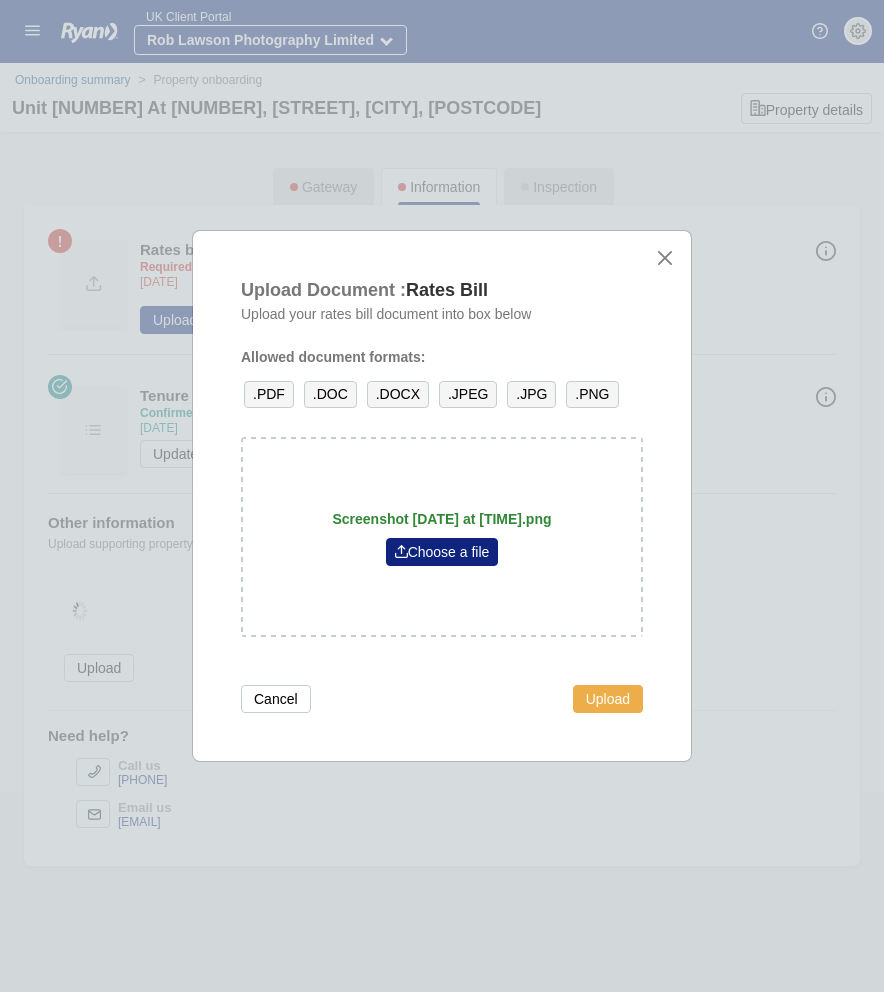 click on "Upload" at bounding box center [608, 699] 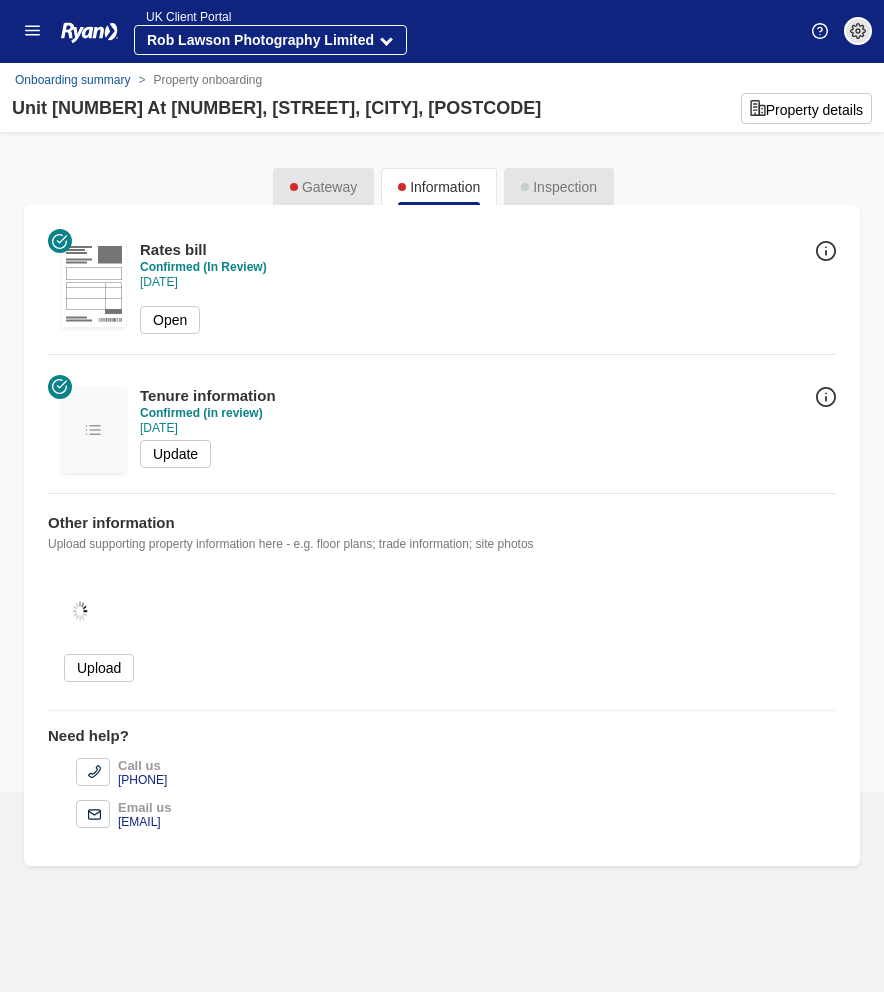 click on "Tenure information
Confirmed (in review)
[DATE]
Open
Update" at bounding box center (442, 434) 